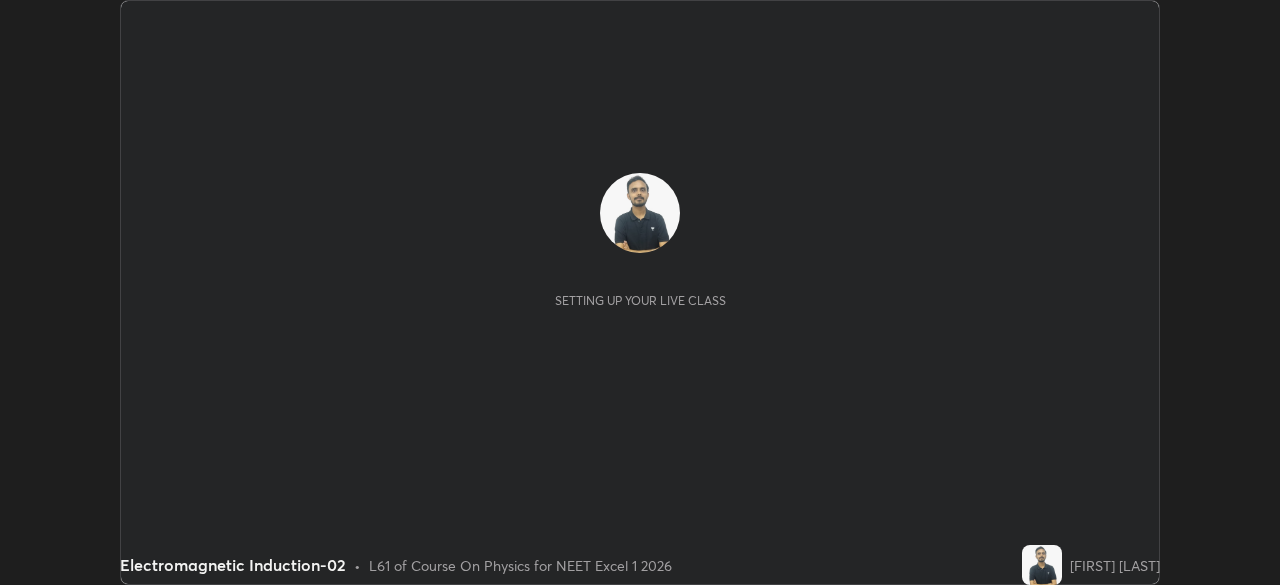 scroll, scrollTop: 0, scrollLeft: 0, axis: both 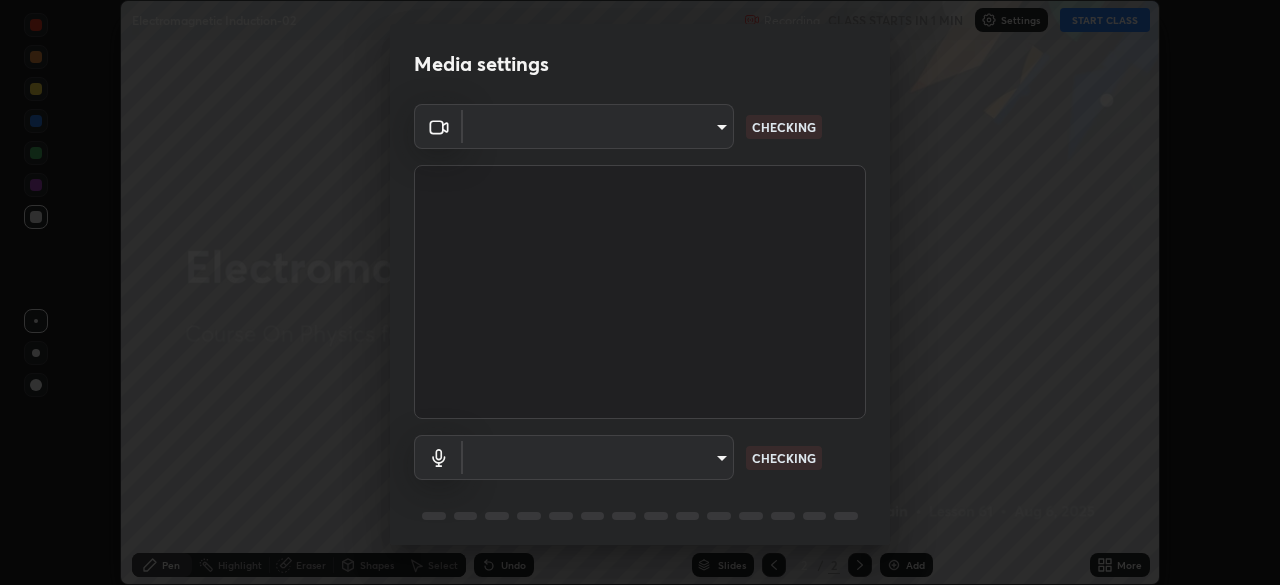 type on "49997c5035a380d1e4bfd67072f4403f37fcfd6159da511fce73e868ba03c42c" 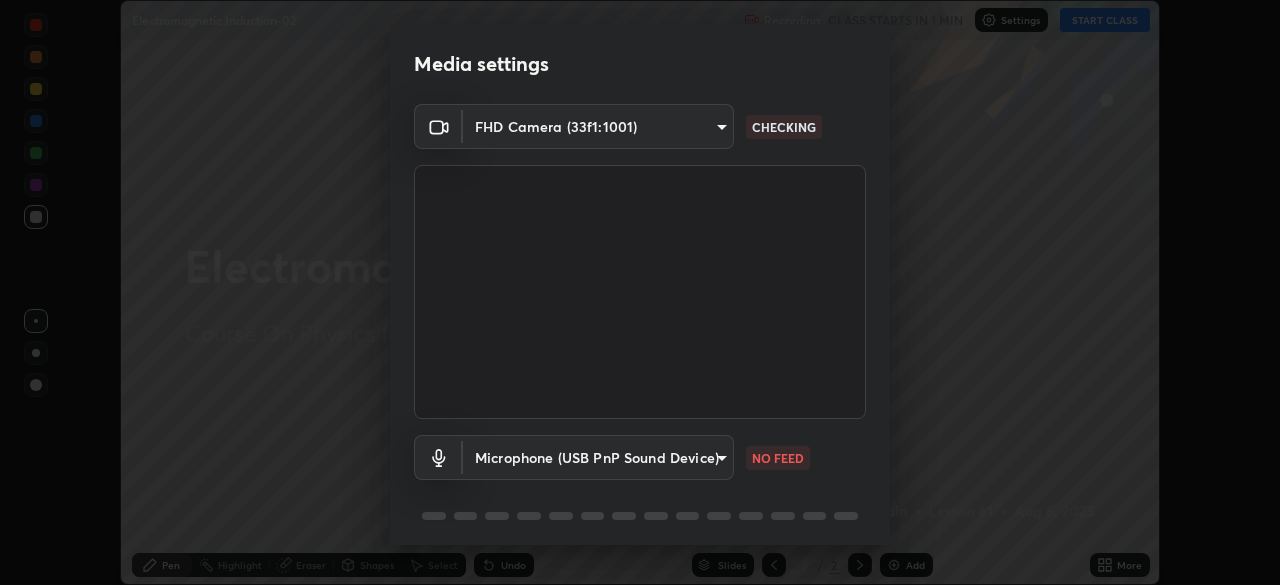 click on "Erase all Electromagnetic Induction-02 Recording CLASS STARTS IN 1 MIN Settings START CLASS Setting up your live class Electromagnetic Induction-02 • L61 of Course On Physics for NEET Excel 1 2026 [FIRST] [LAST] Pen Highlight Eraser Shapes Select Undo Slides 2 / 2 Add More No doubts shared Encourage your learners to ask a doubt for better clarity Report an issue Reason for reporting Buffering Chat not working Audio - Video sync issue Educator video quality low ​ Attach an image Report Media settings FHD Camera (33f1:1001) 49997c5035a380d1e4bfd67072f4403f37fcfd6159da511fce73e868ba03c42c CHECKING Microphone (USB PnP Sound Device) b93cbfc37ea663615e2a2758e13d6489b429ad874a2ce90456402bbb4f5a5e7c NO FEED 1 / 5 Next" at bounding box center (640, 292) 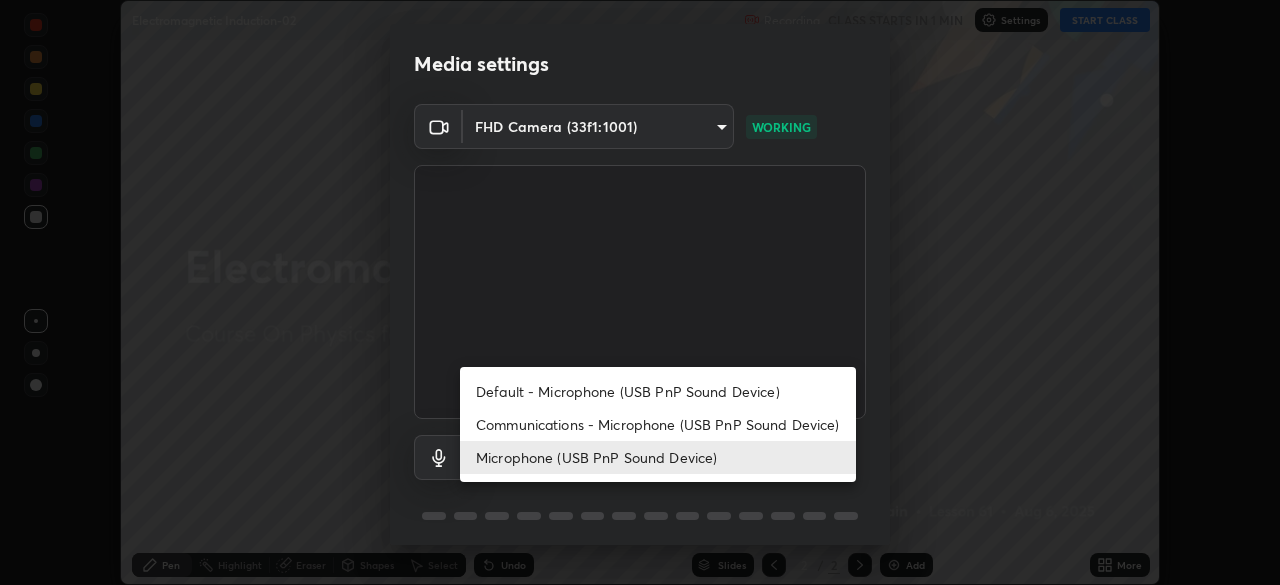 click on "Default - Microphone (USB PnP Sound Device)" at bounding box center (658, 391) 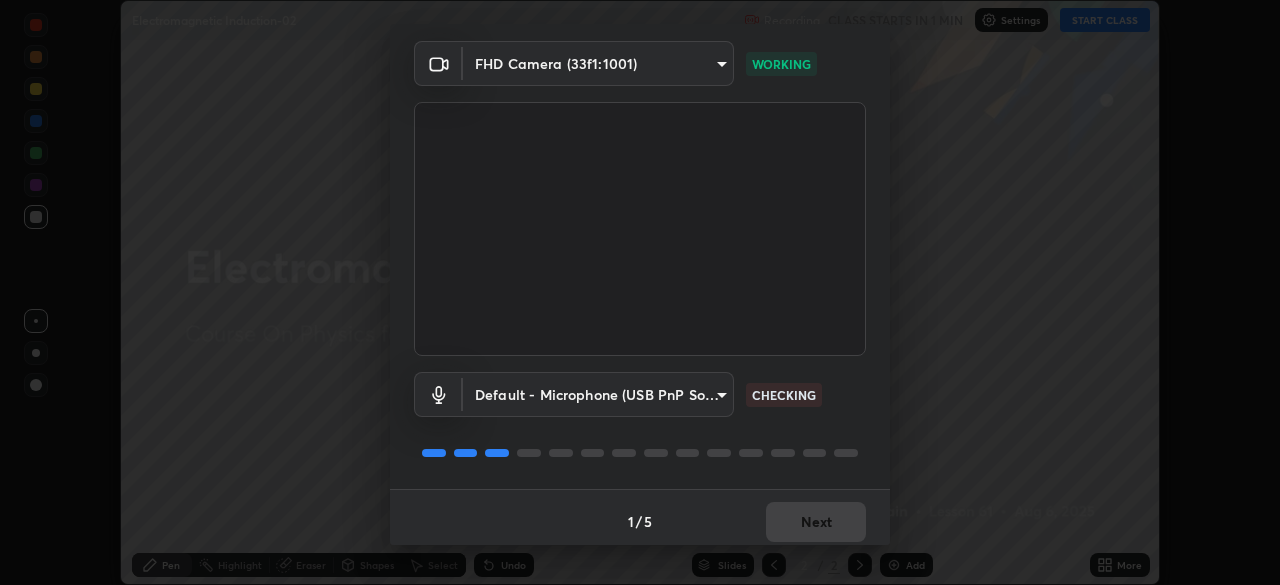 scroll, scrollTop: 71, scrollLeft: 0, axis: vertical 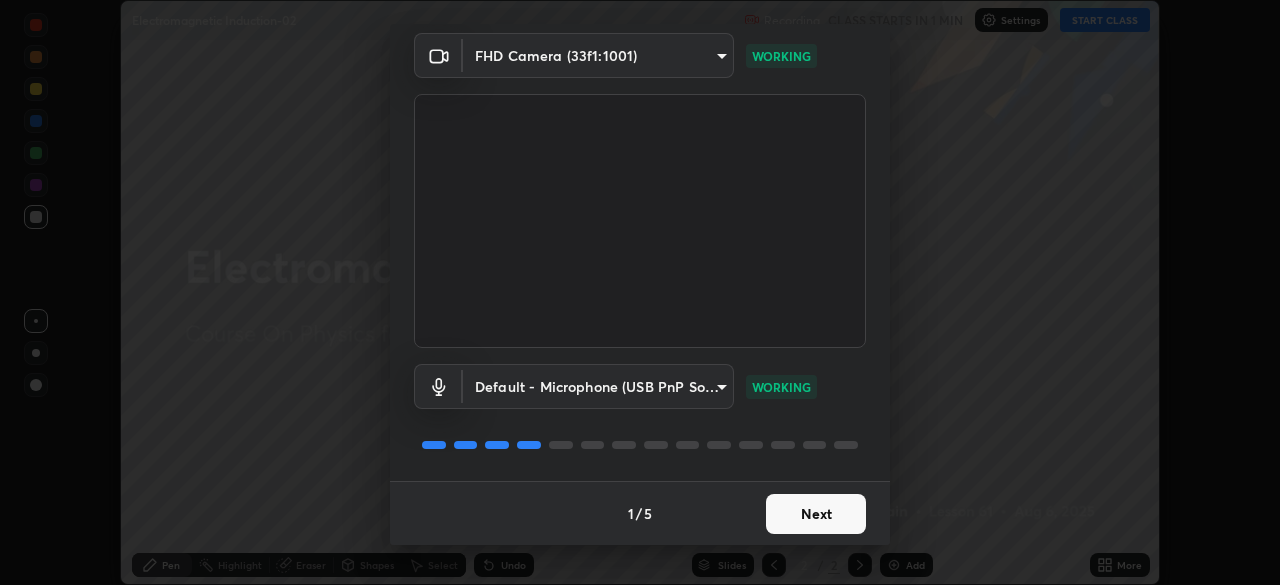 click on "Next" at bounding box center [816, 514] 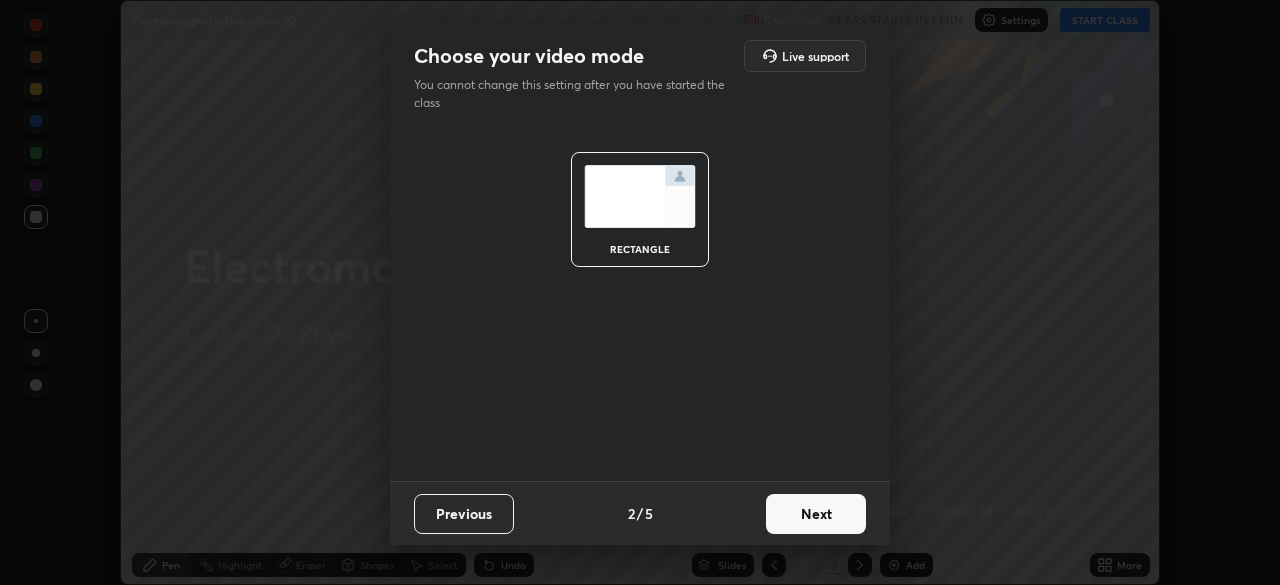 scroll, scrollTop: 0, scrollLeft: 0, axis: both 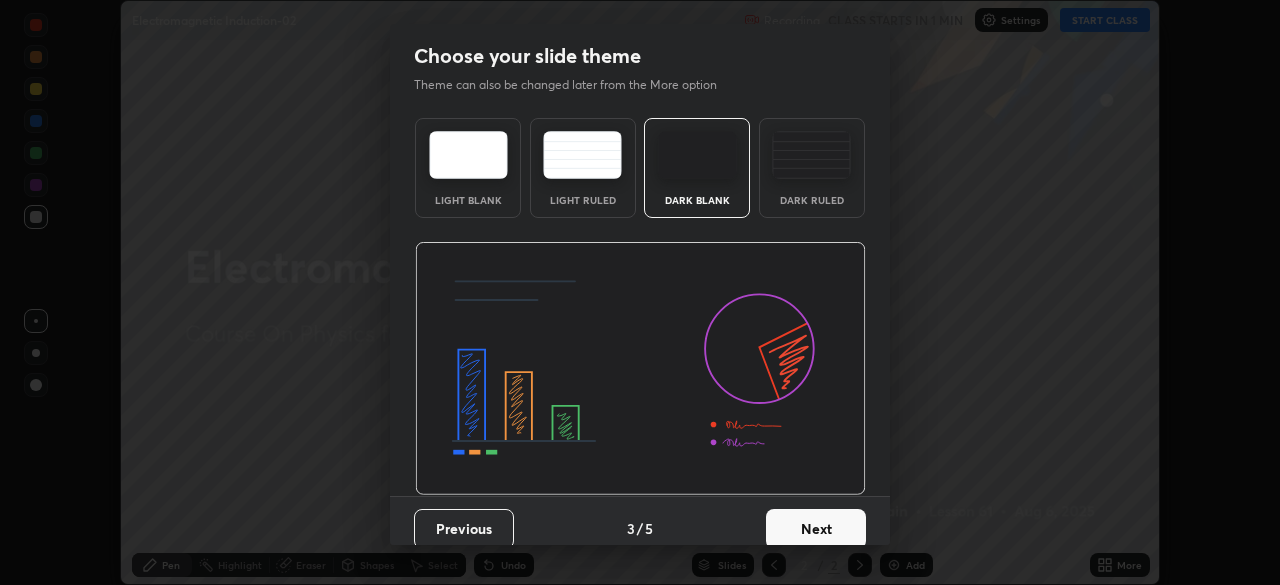 click on "Next" at bounding box center [816, 529] 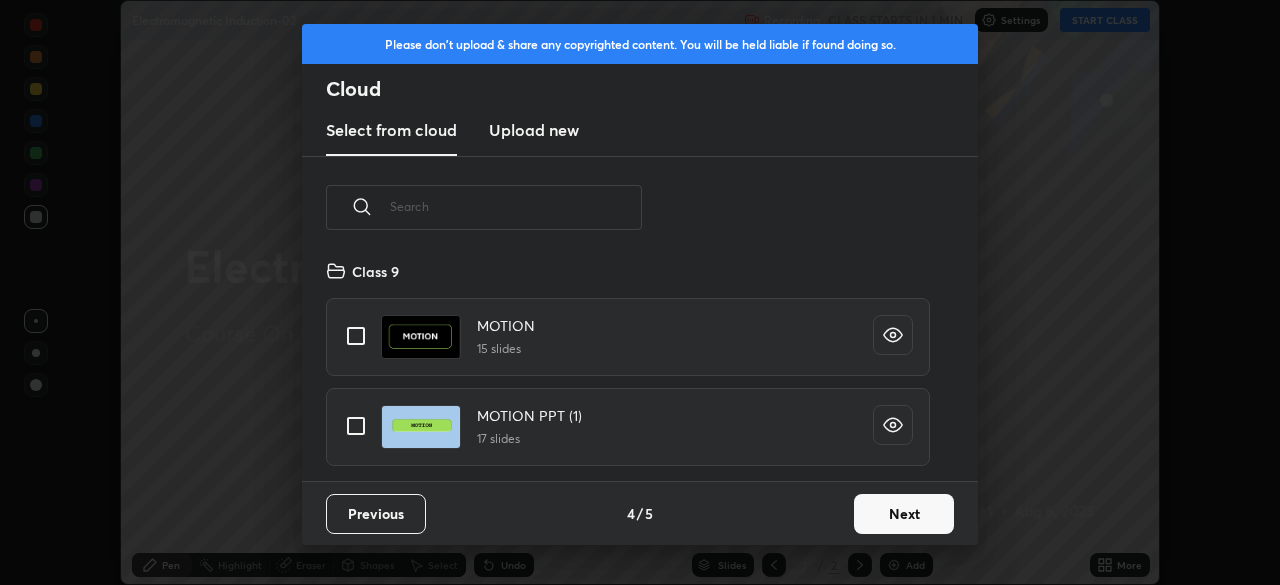 click on "Next" at bounding box center [904, 514] 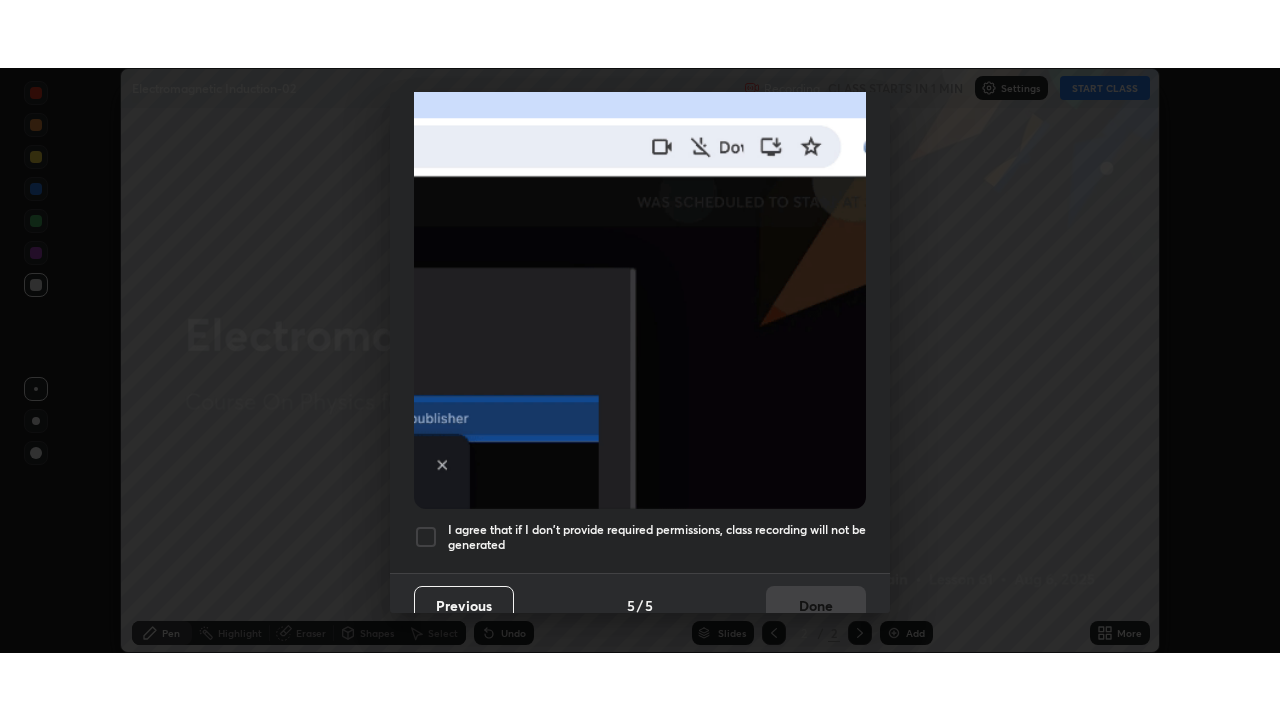 scroll, scrollTop: 479, scrollLeft: 0, axis: vertical 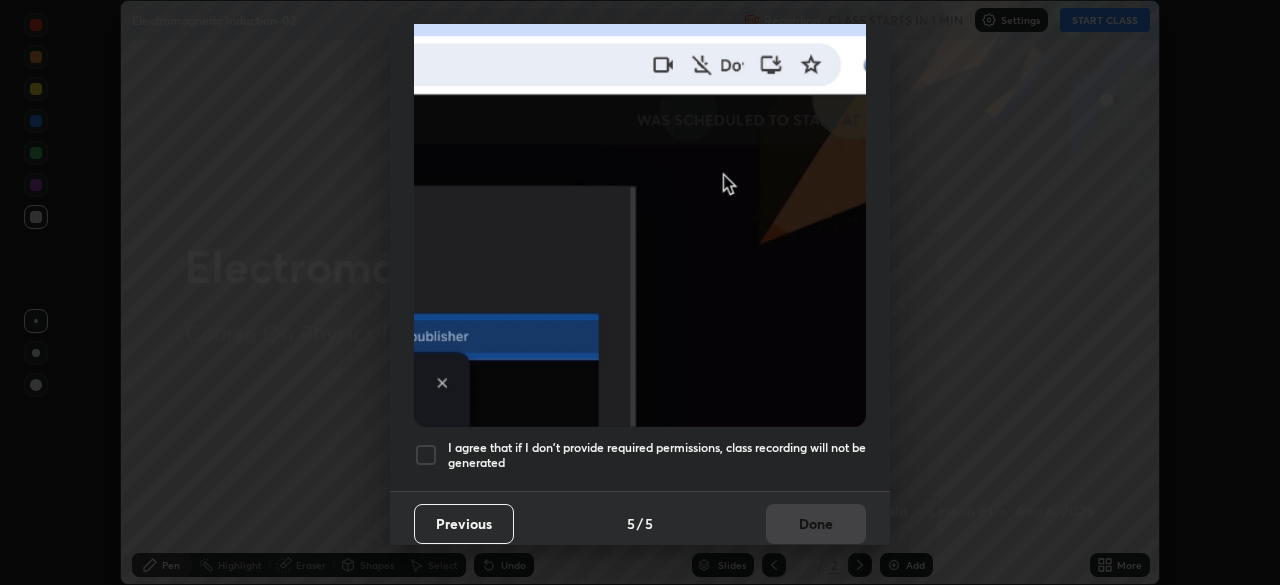 click on "I agree that if I don't provide required permissions, class recording will not be generated" at bounding box center (657, 455) 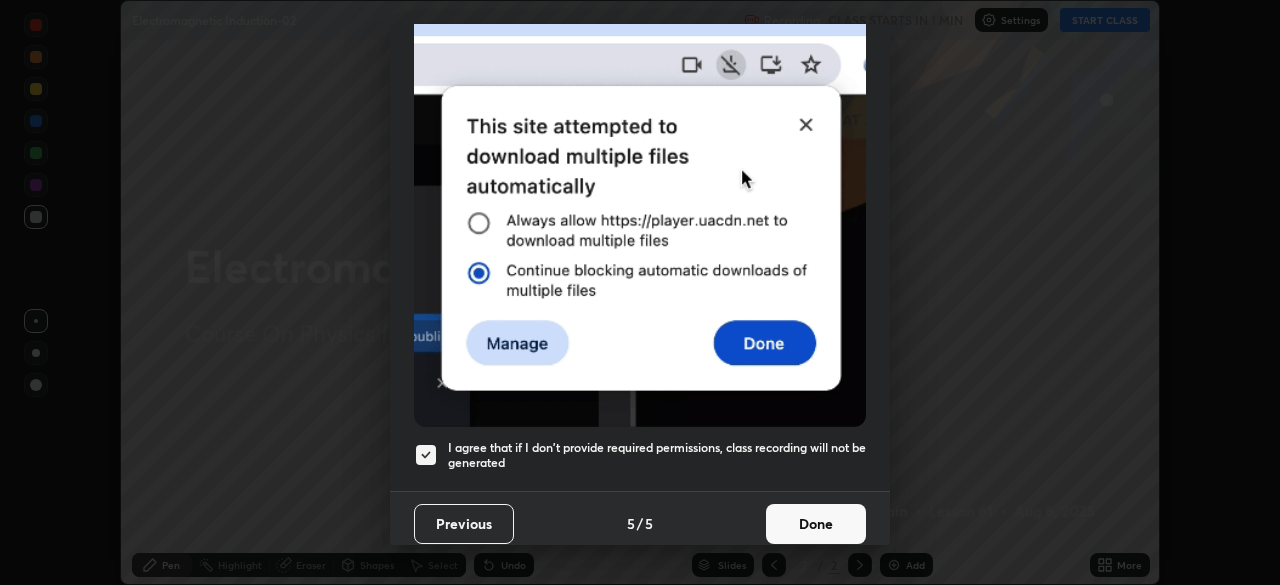 click on "Done" at bounding box center (816, 524) 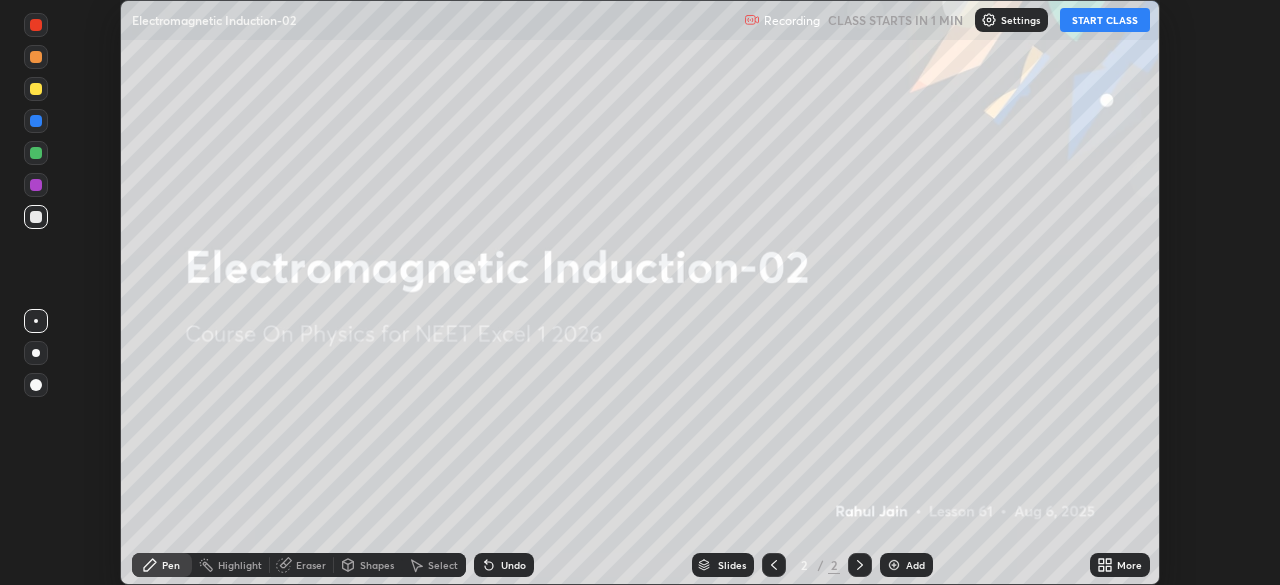 click 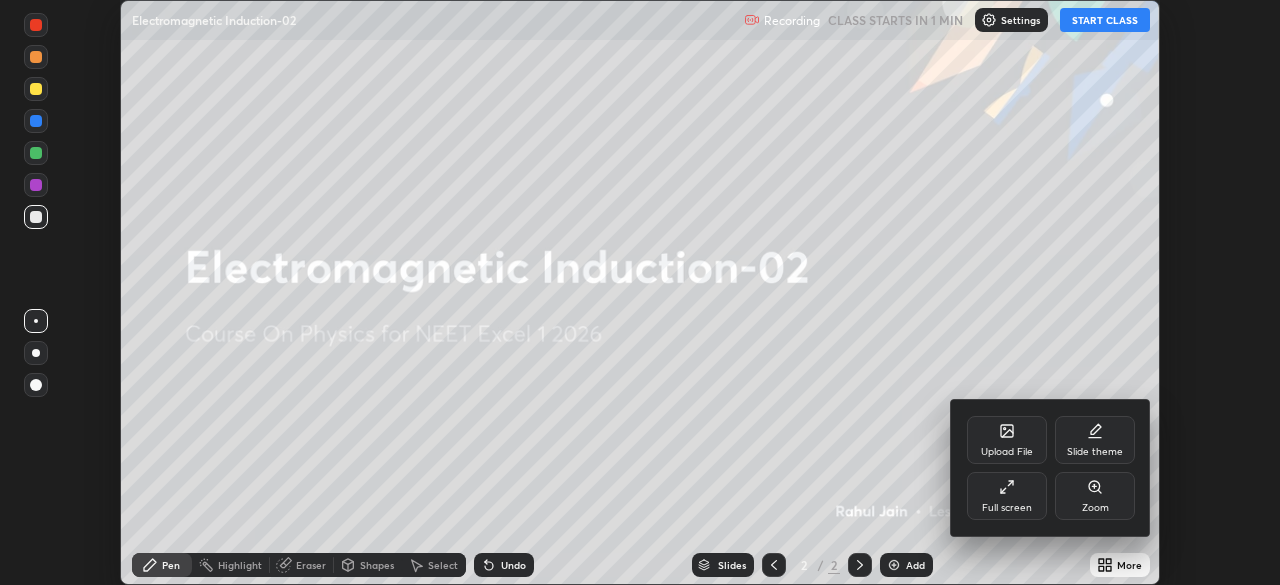 click on "Full screen" at bounding box center (1007, 496) 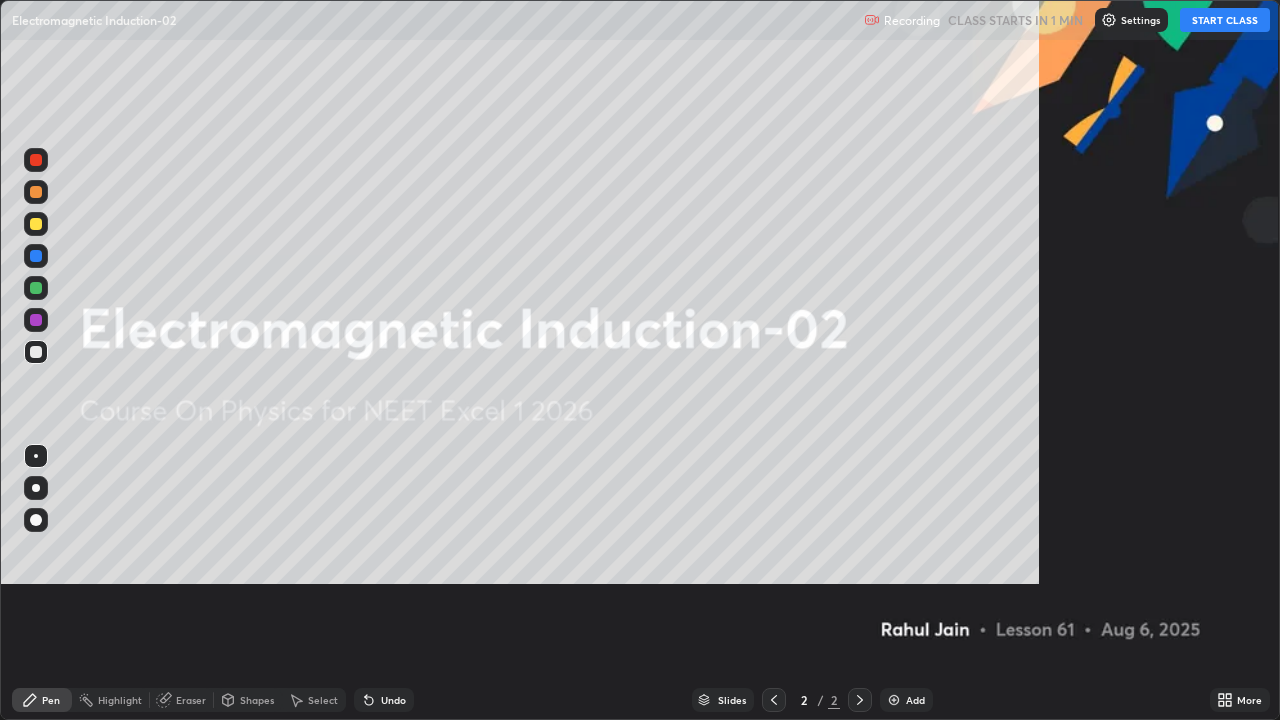 scroll, scrollTop: 99280, scrollLeft: 98720, axis: both 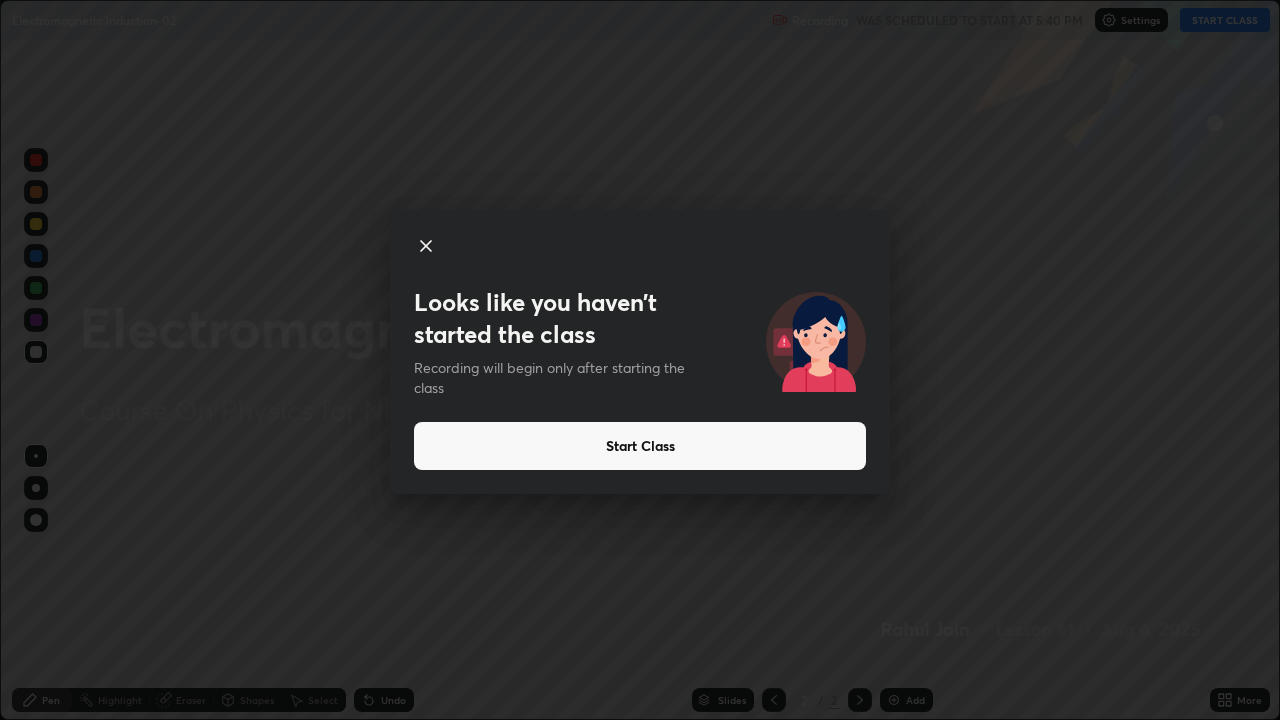click on "Start Class" at bounding box center (640, 446) 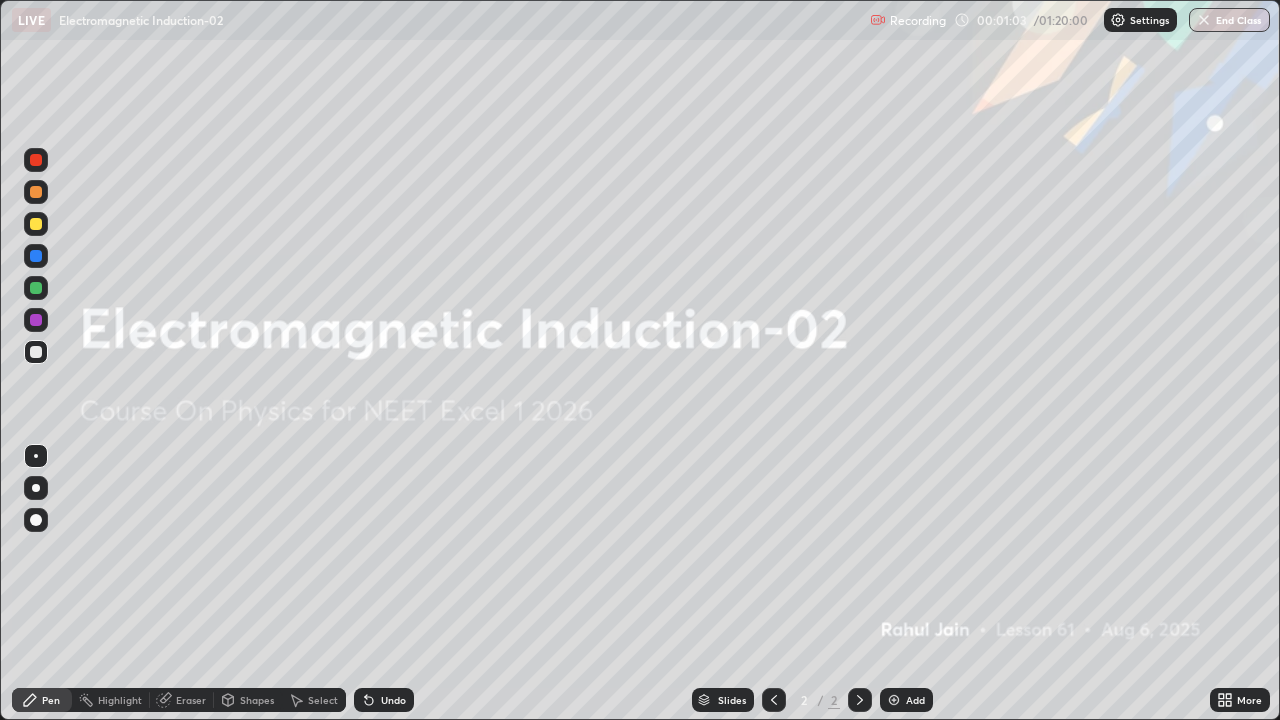 click on "Add" at bounding box center (915, 700) 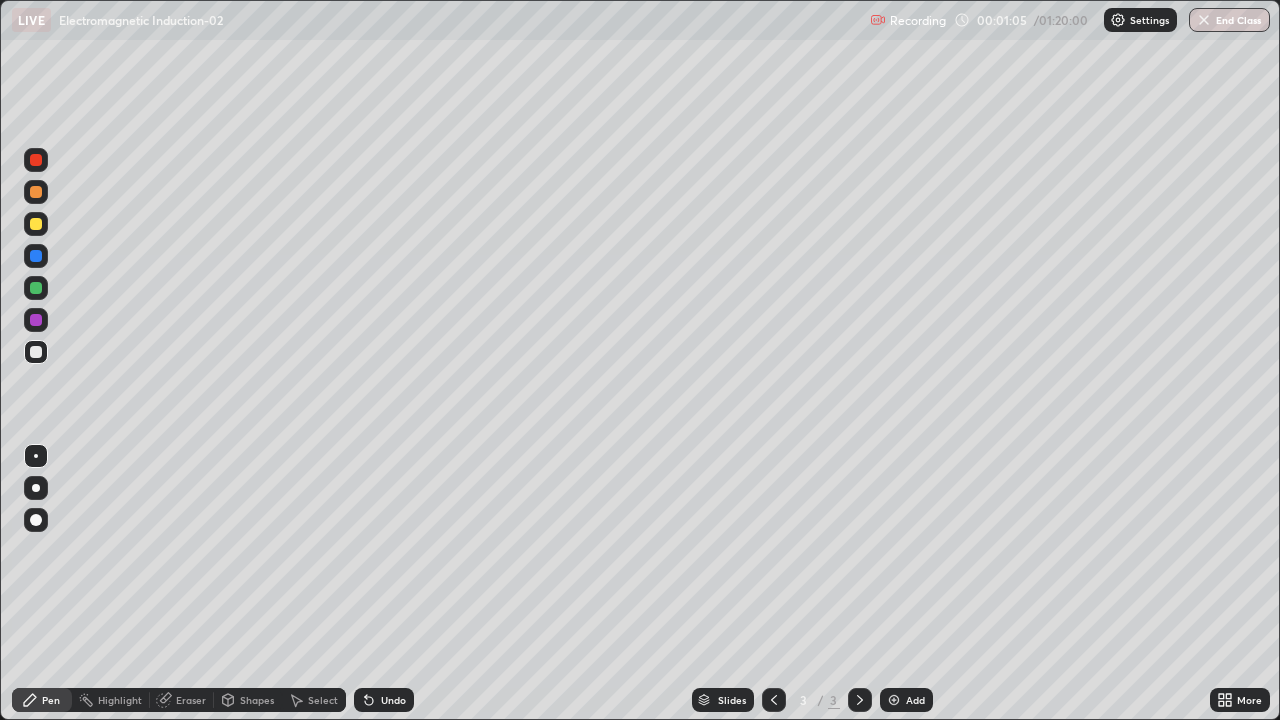 click at bounding box center (36, 488) 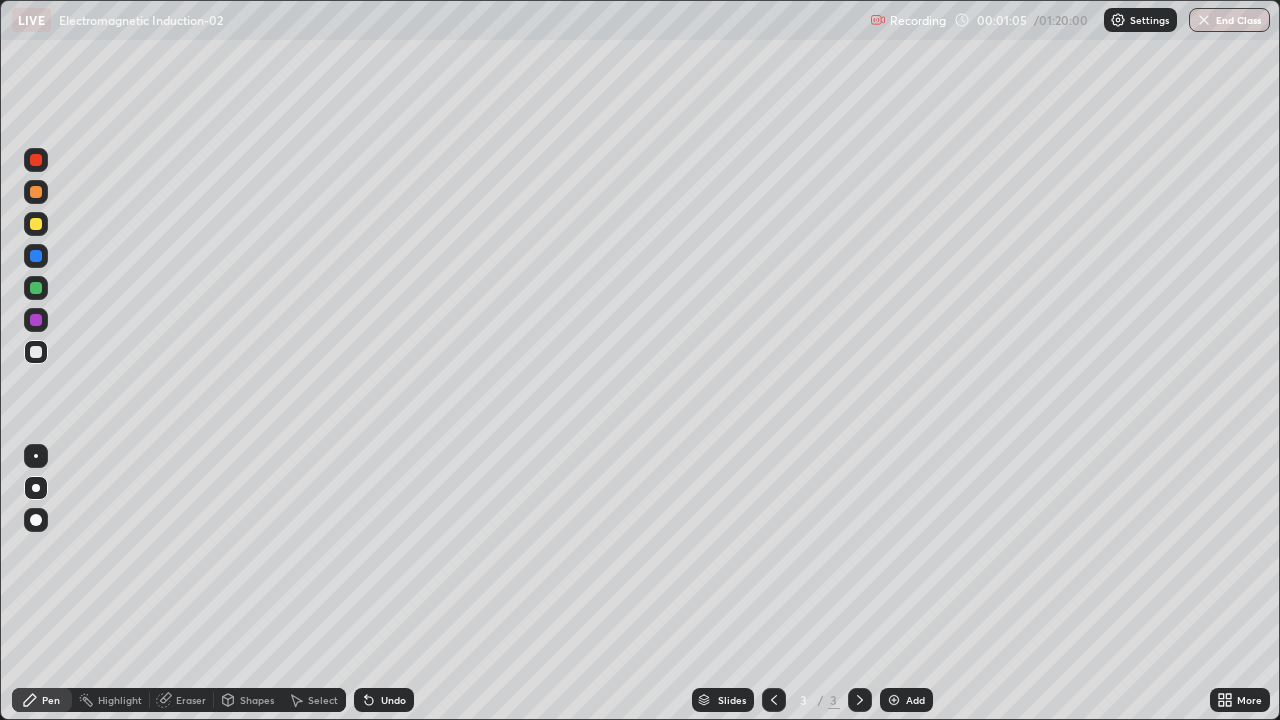 click at bounding box center [36, 320] 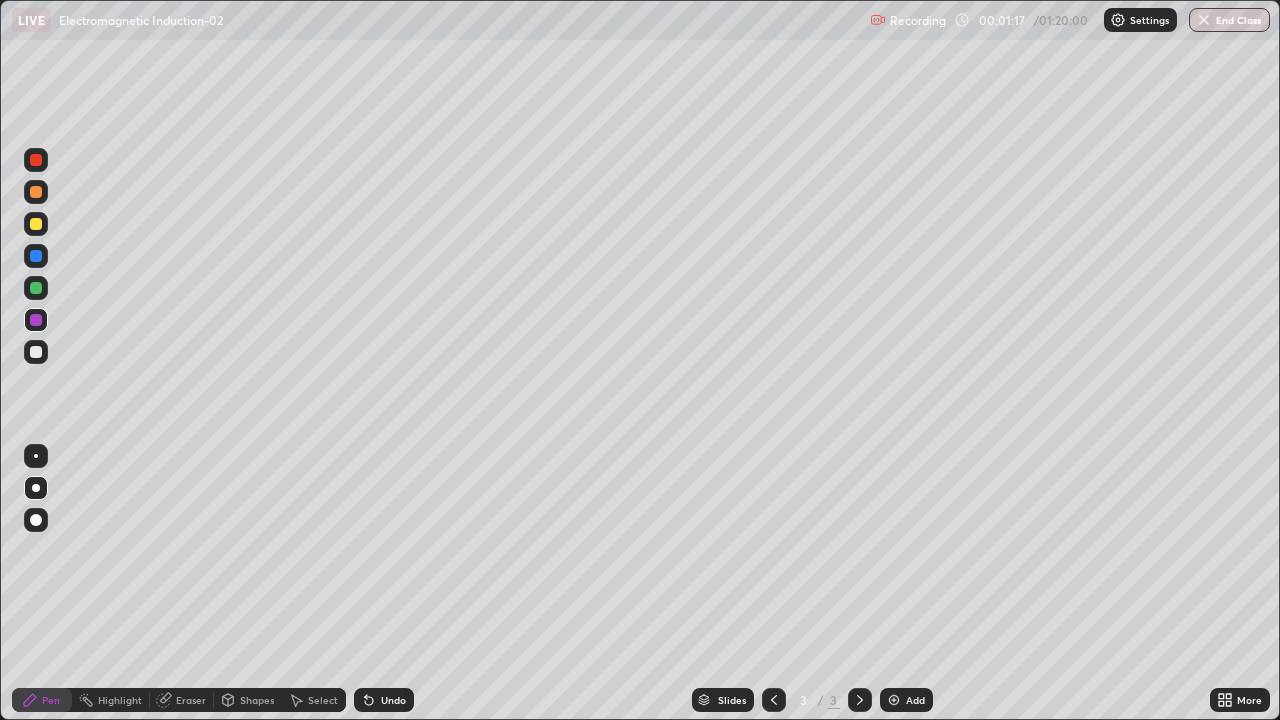 click at bounding box center [36, 288] 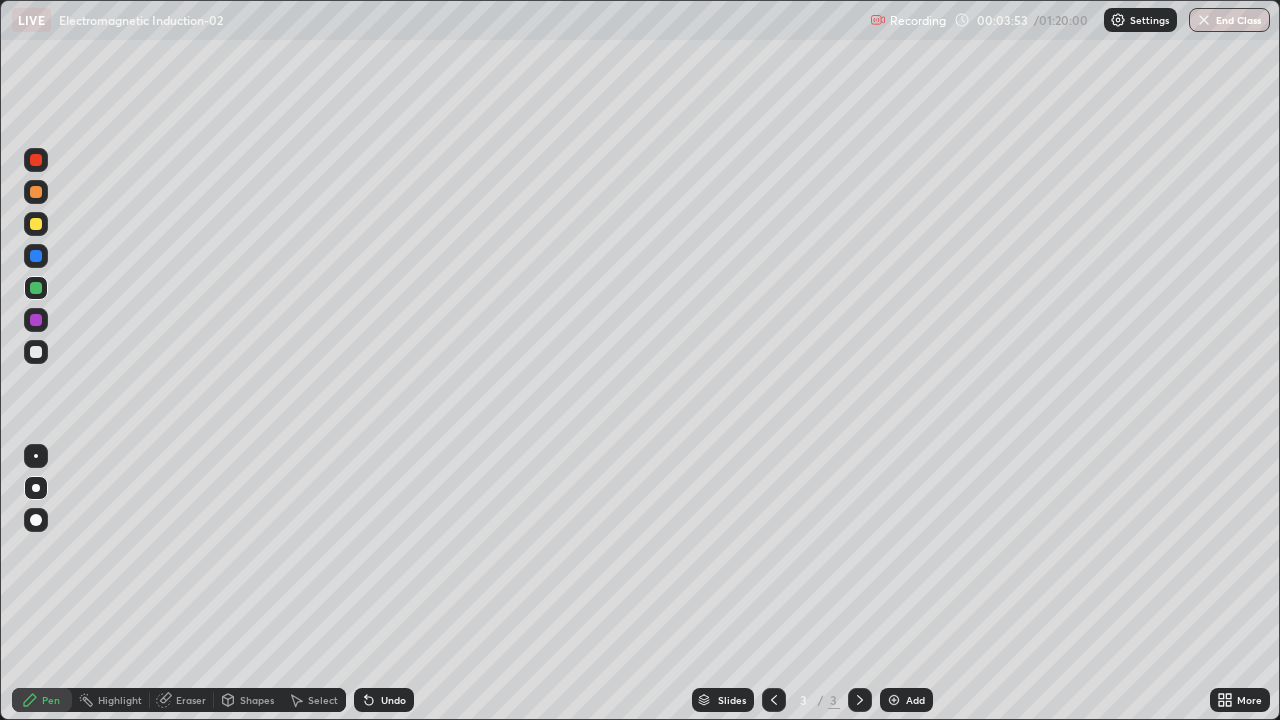click at bounding box center (36, 224) 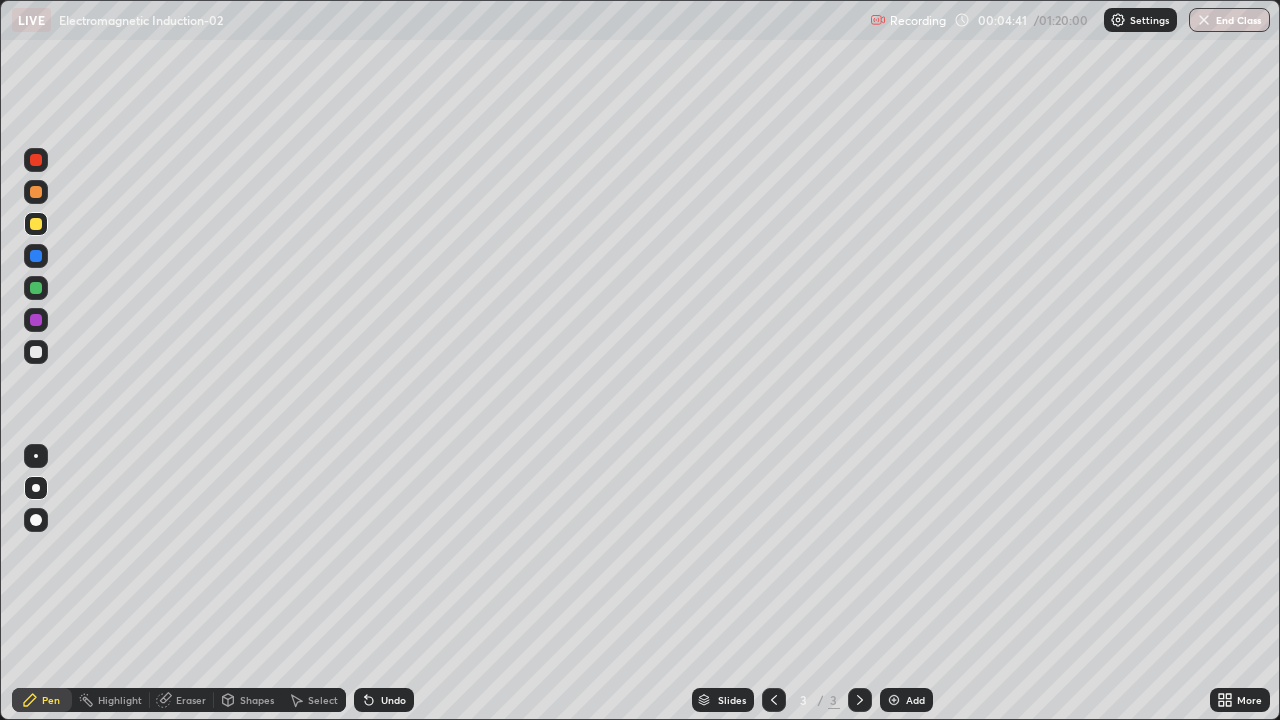 click on "Undo" at bounding box center (393, 700) 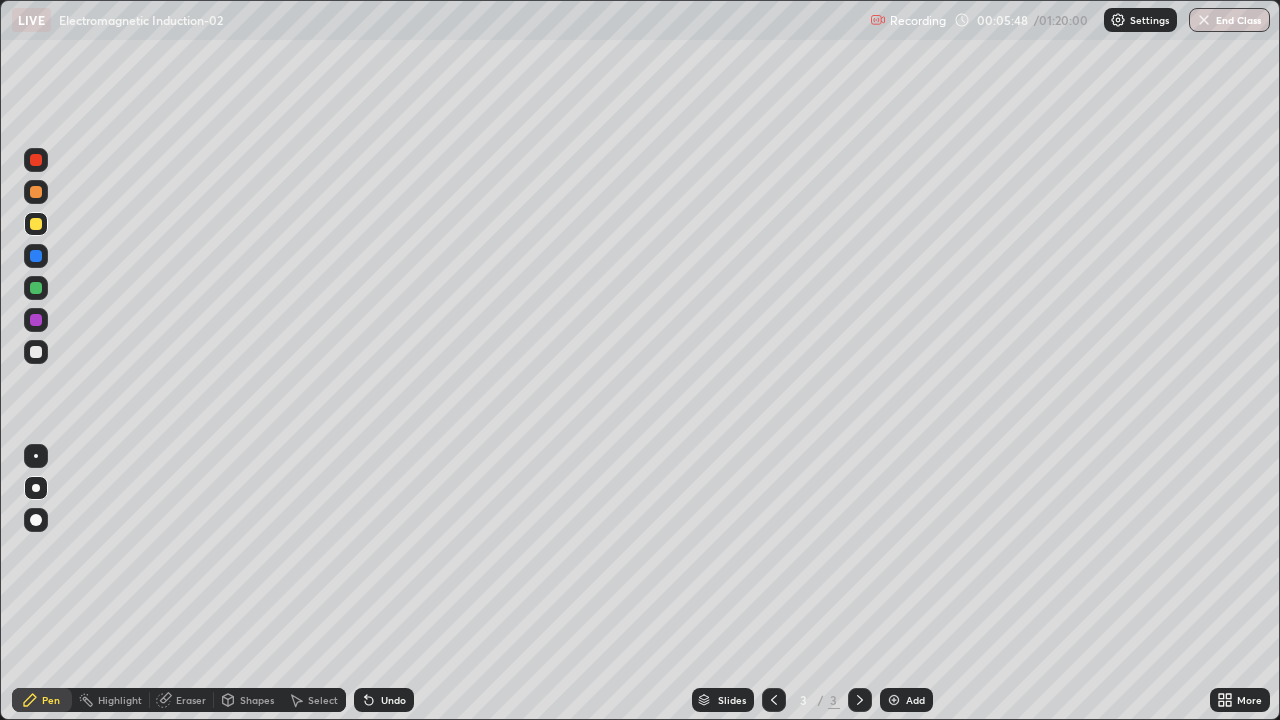click at bounding box center [36, 352] 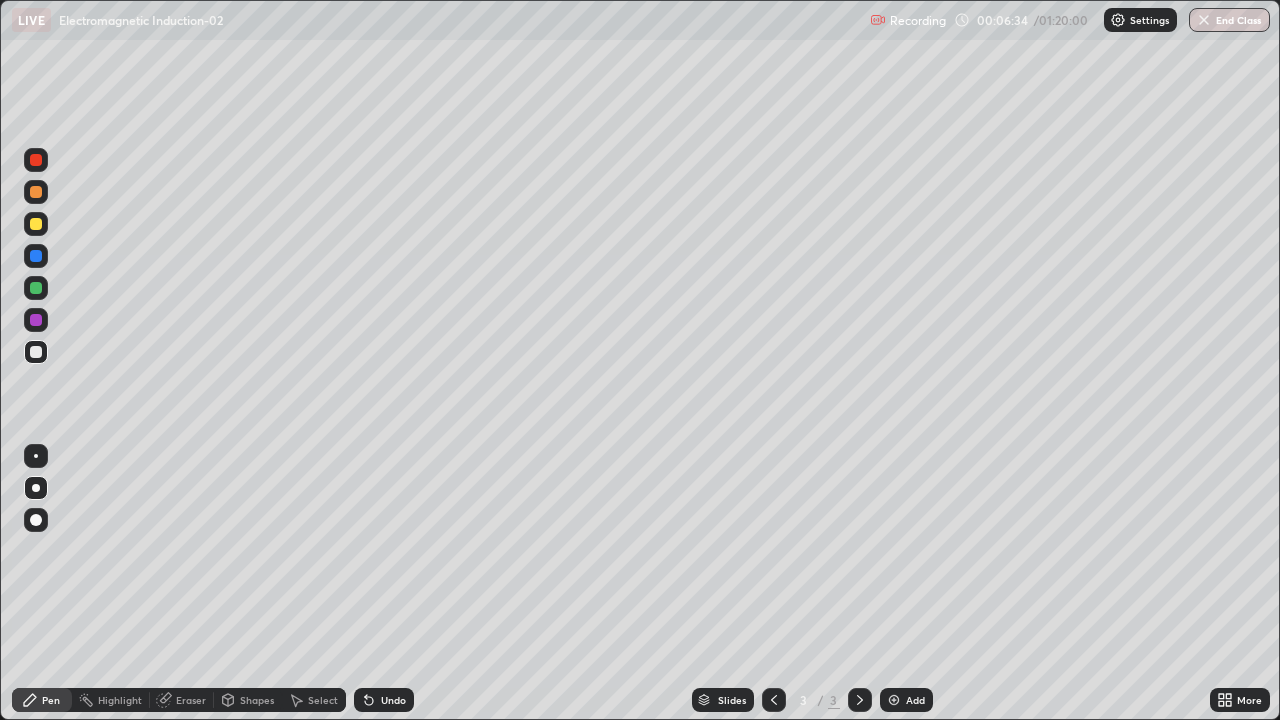 click on "Add" at bounding box center [915, 700] 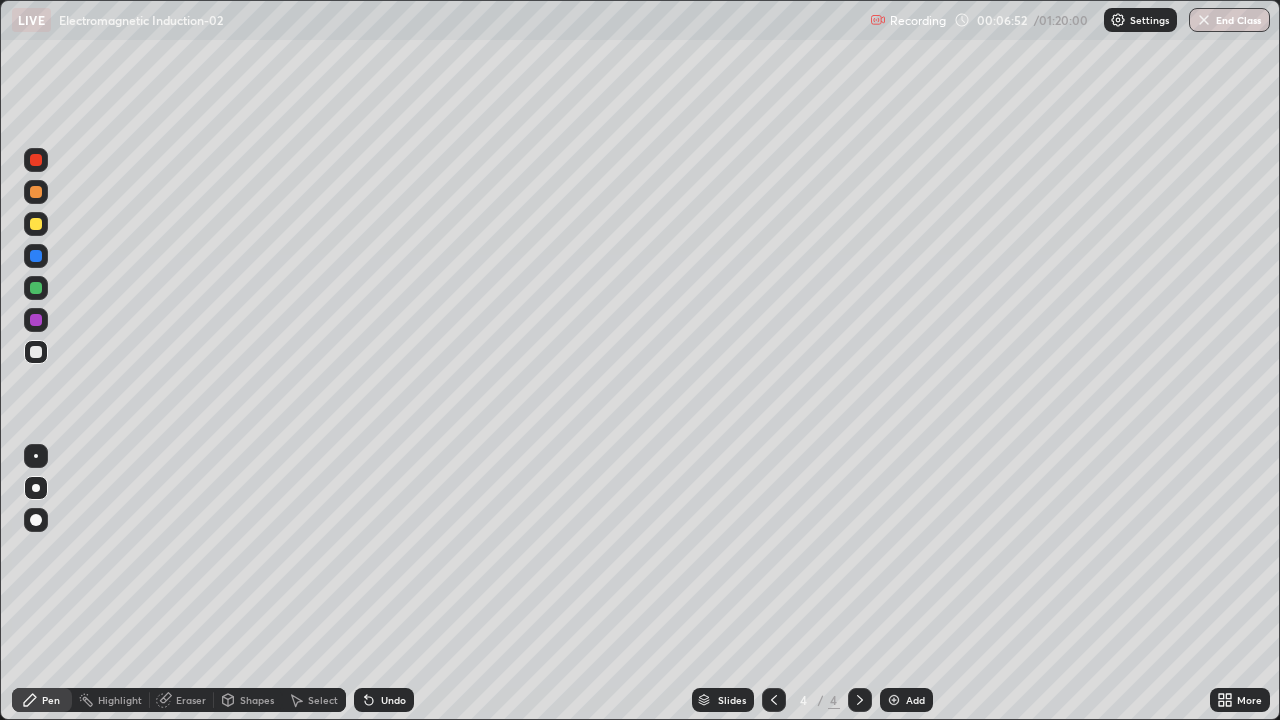 click at bounding box center [36, 224] 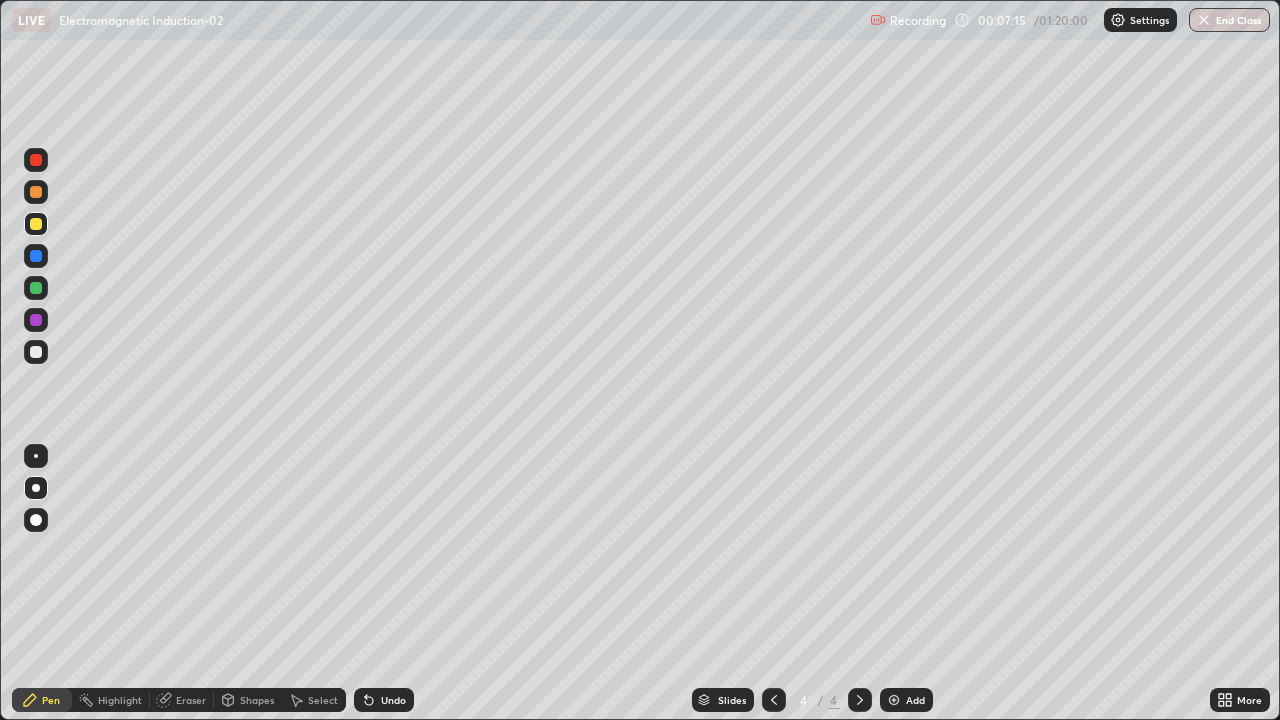 click 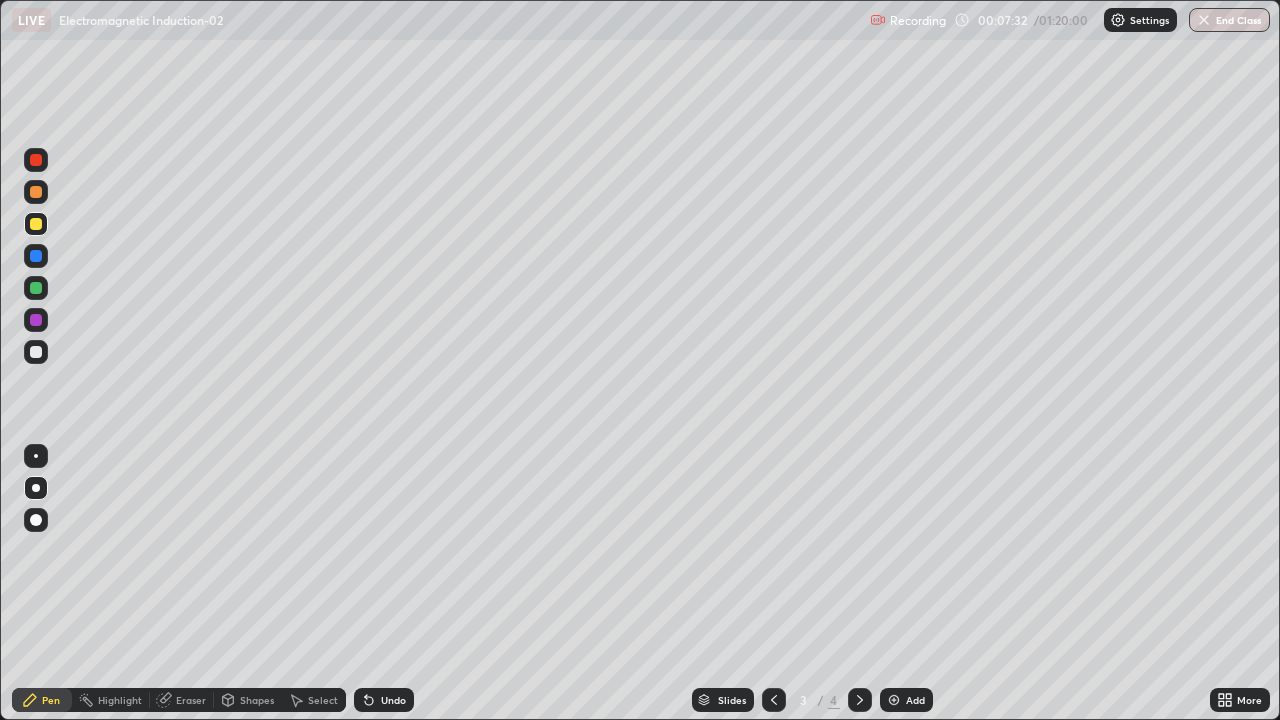 click 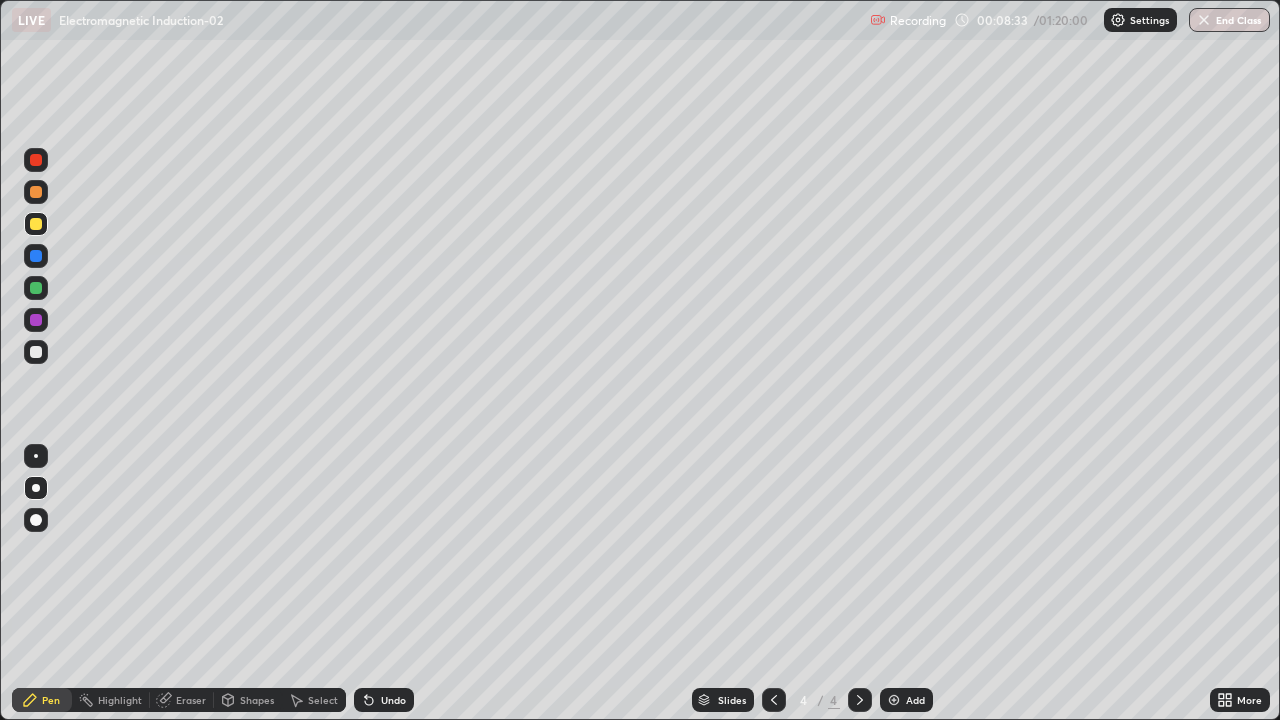 click at bounding box center [36, 352] 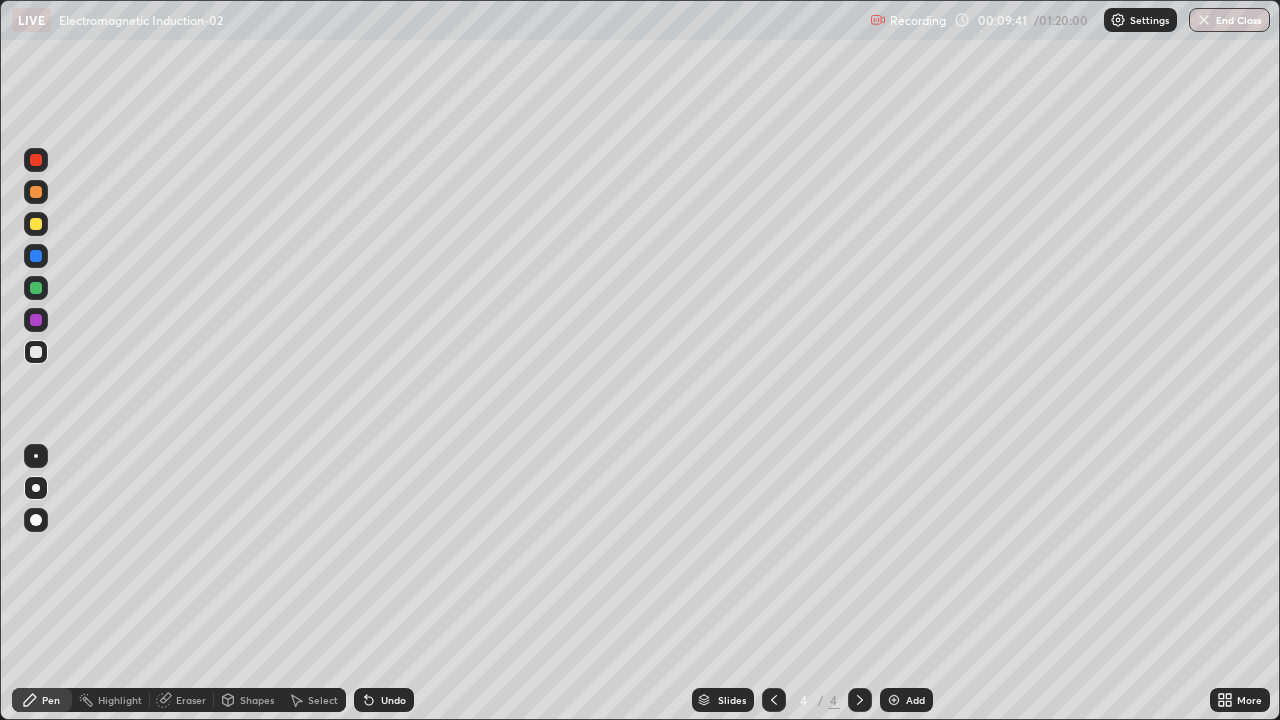 click at bounding box center [36, 320] 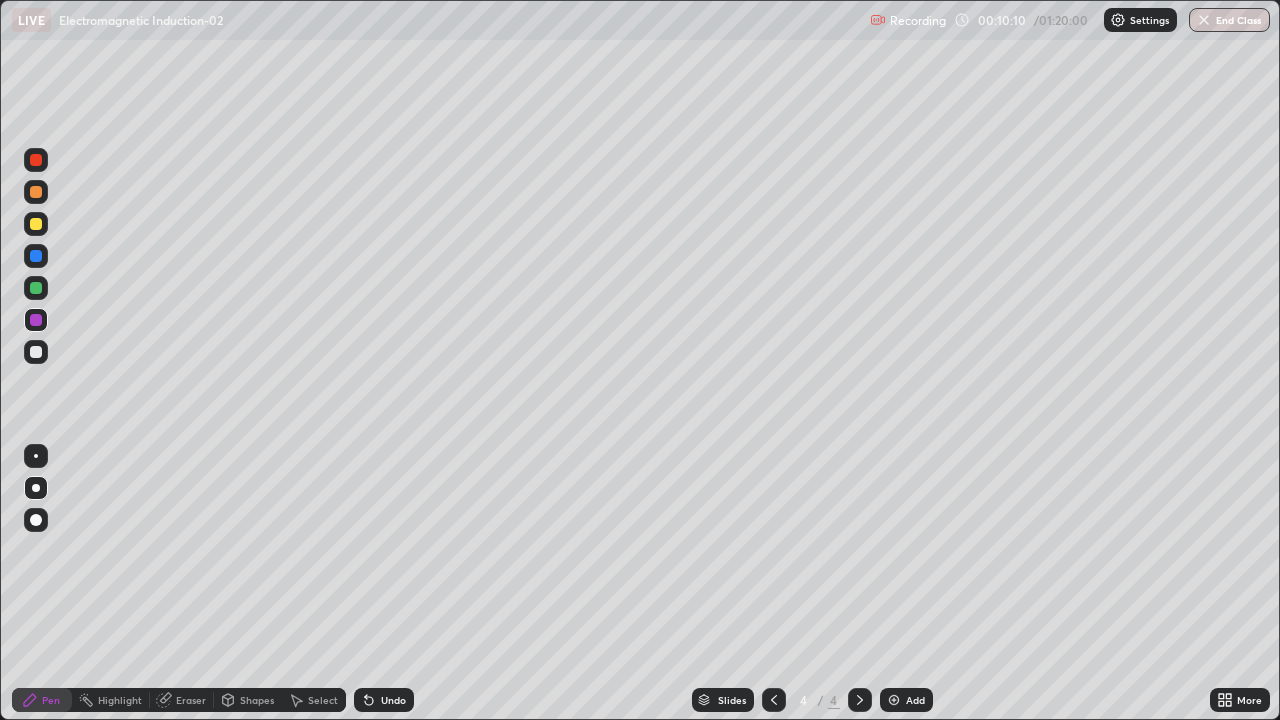 click on "Undo" at bounding box center [393, 700] 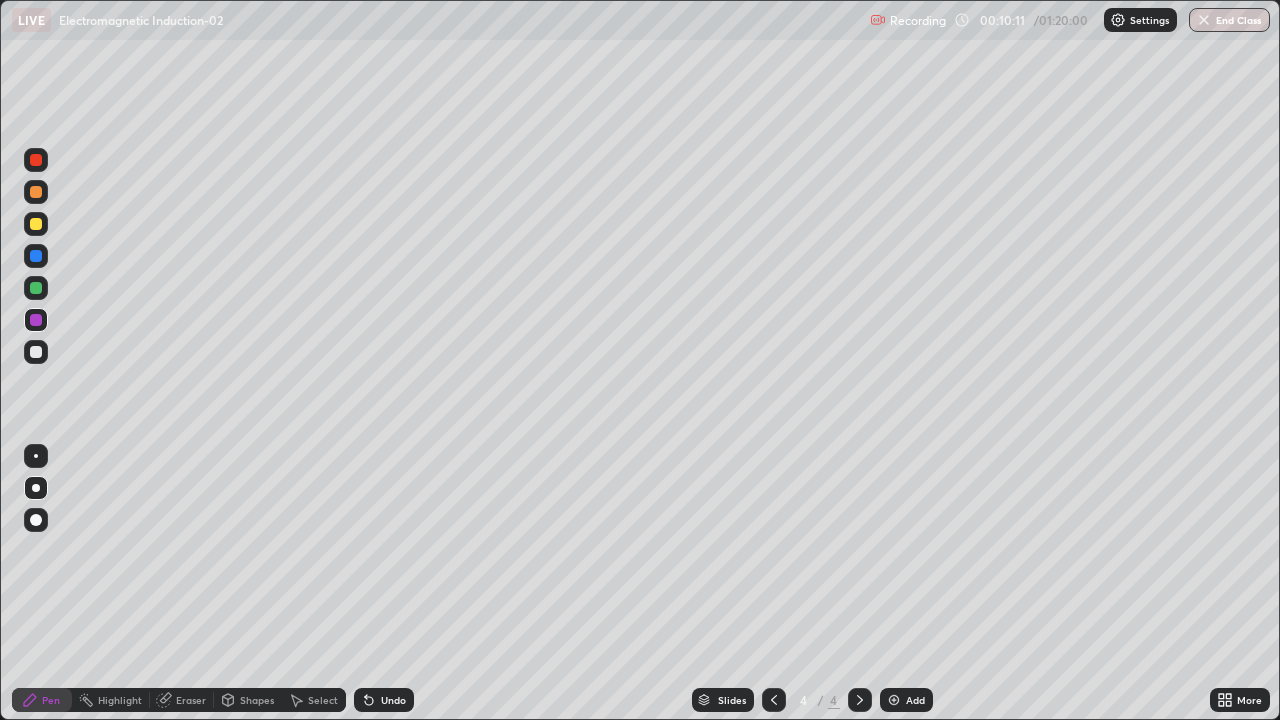 click on "Undo" at bounding box center (393, 700) 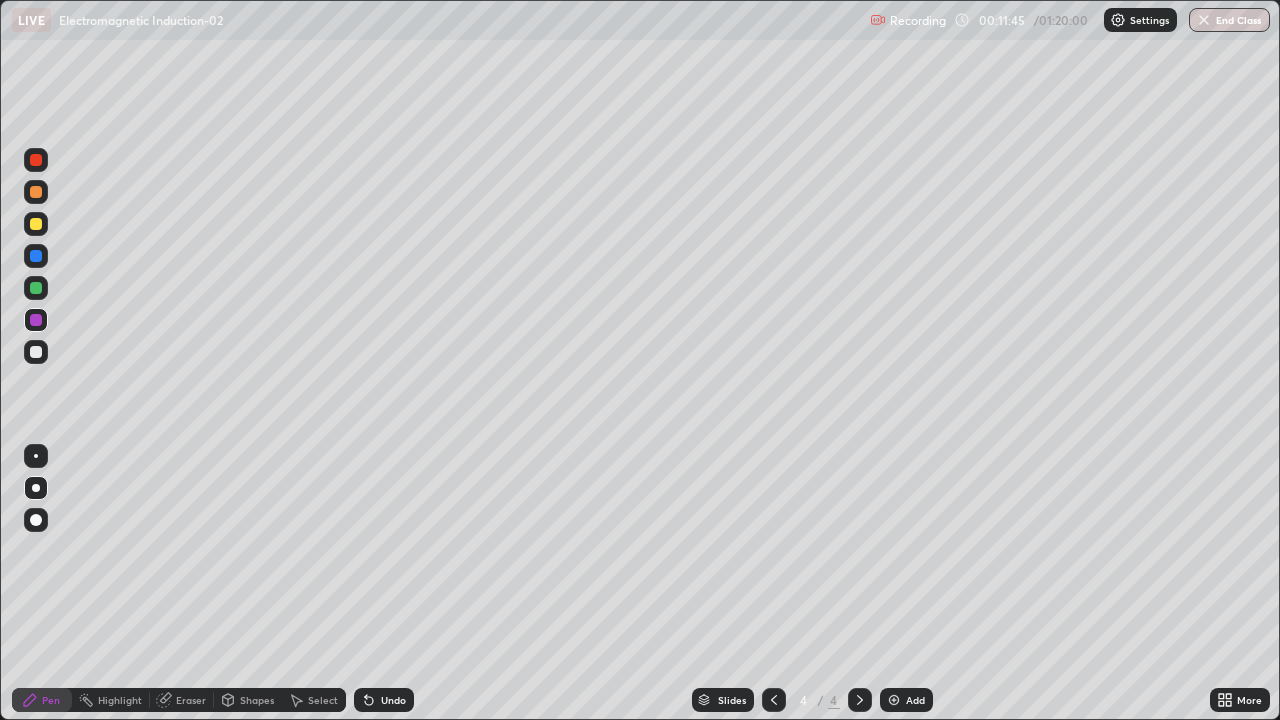 click at bounding box center [36, 160] 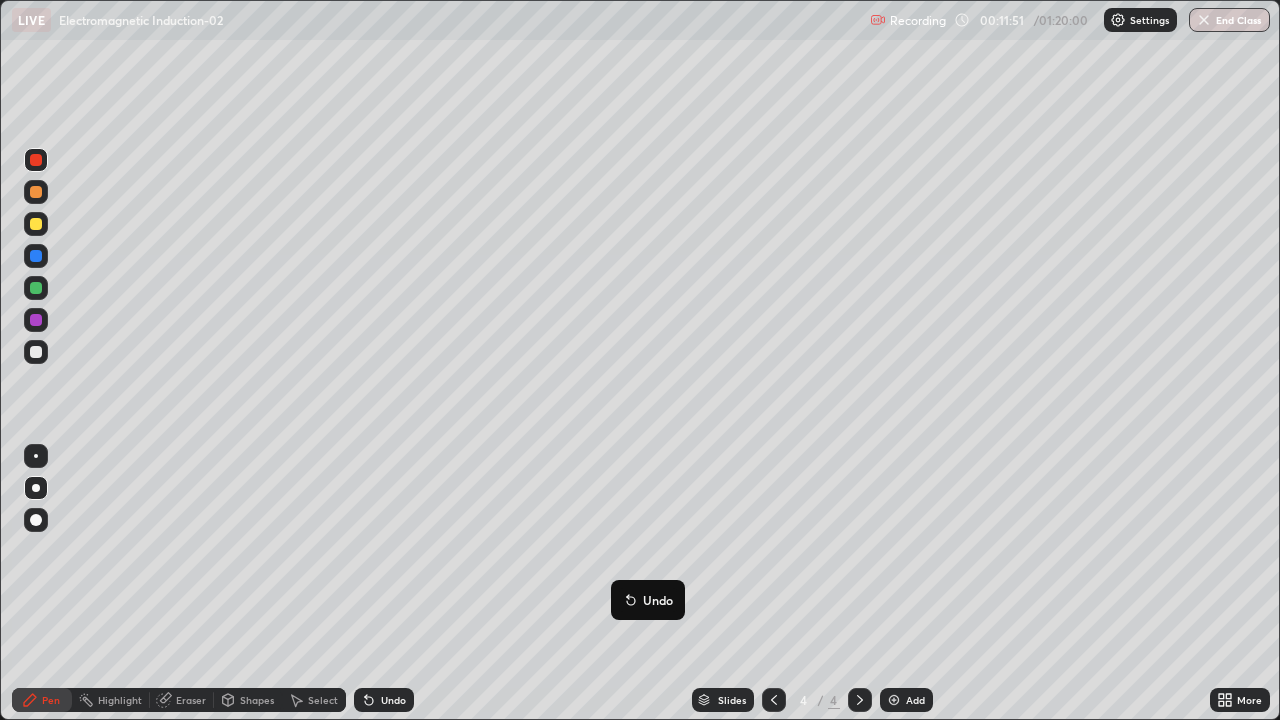 click on "Undo" at bounding box center [384, 700] 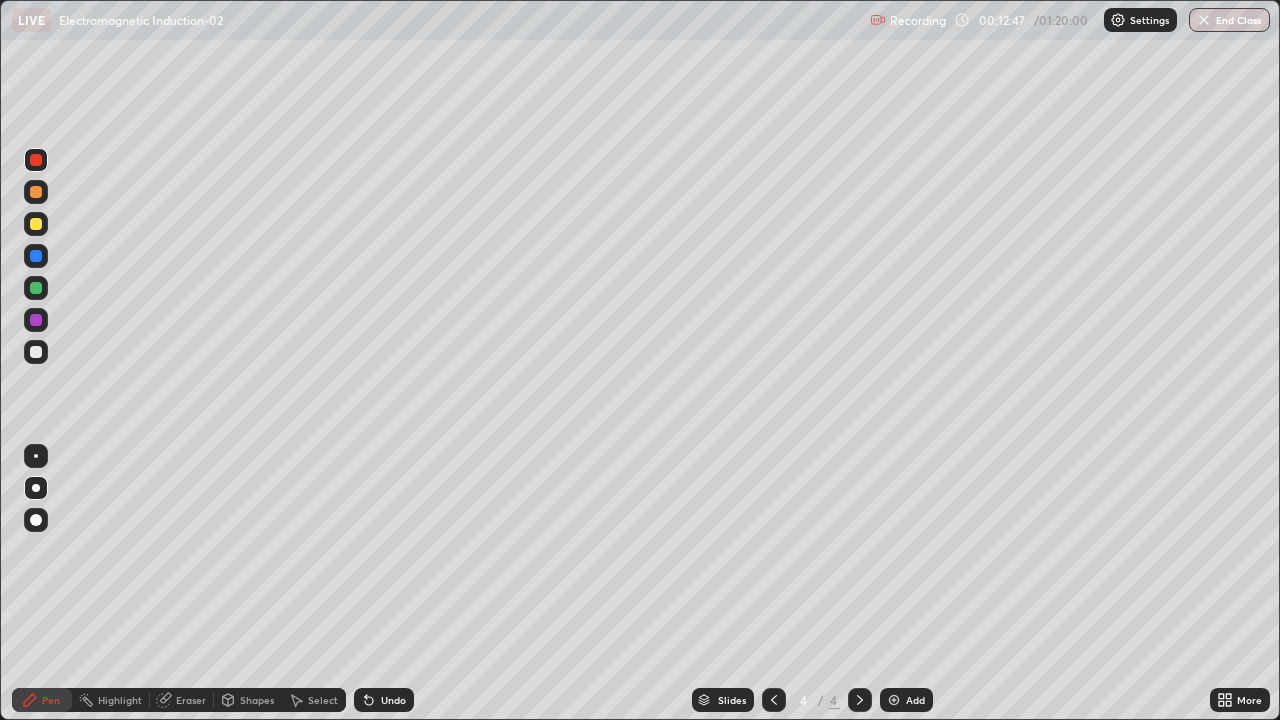 click 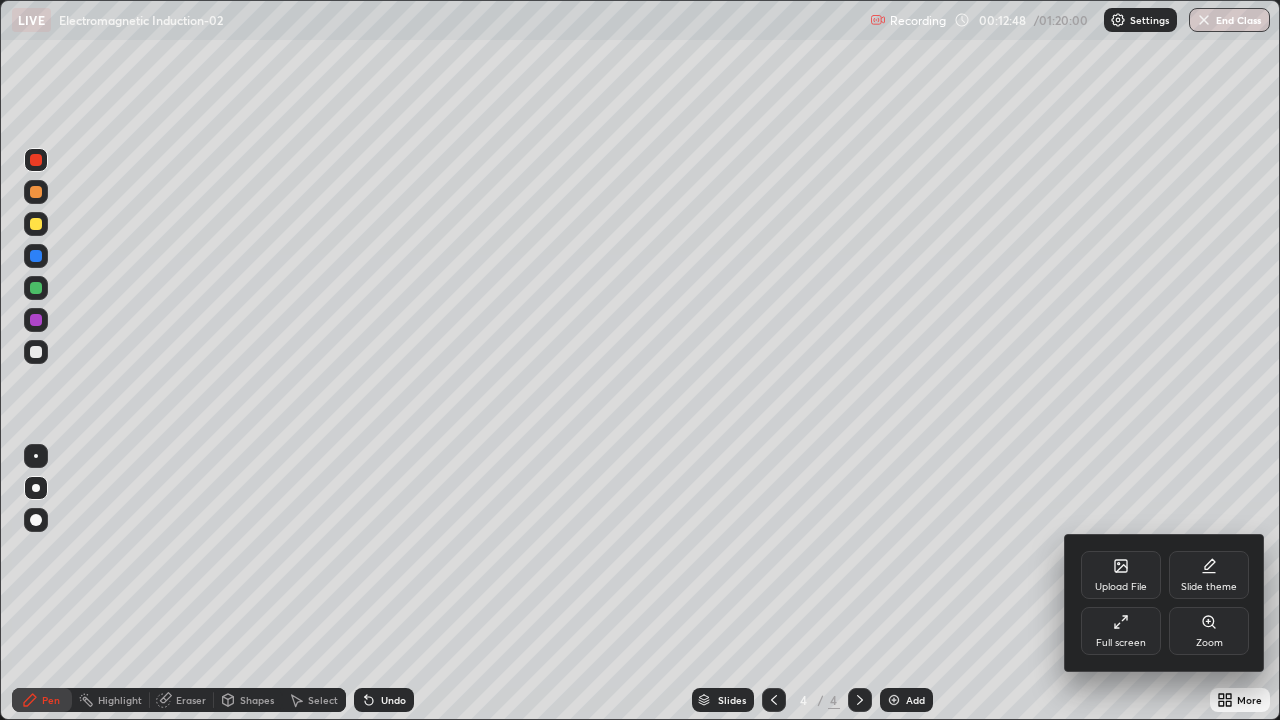 click 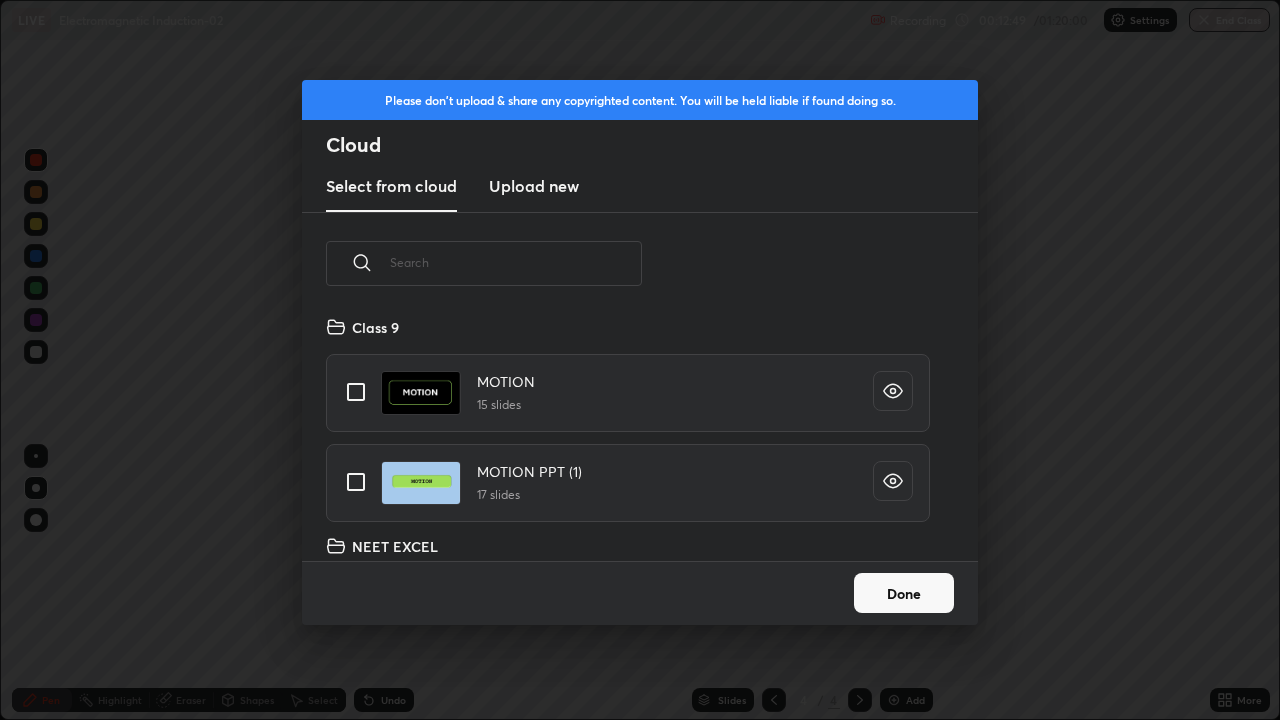 scroll, scrollTop: 7, scrollLeft: 11, axis: both 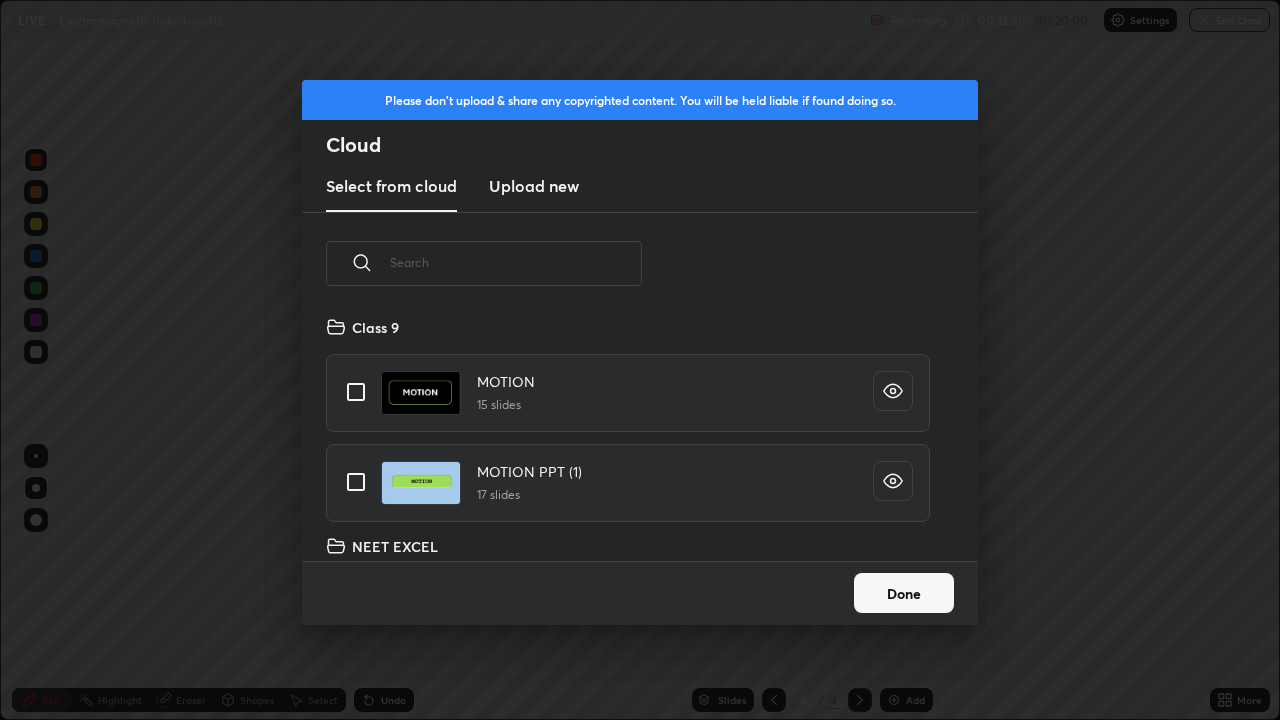 click at bounding box center [516, 262] 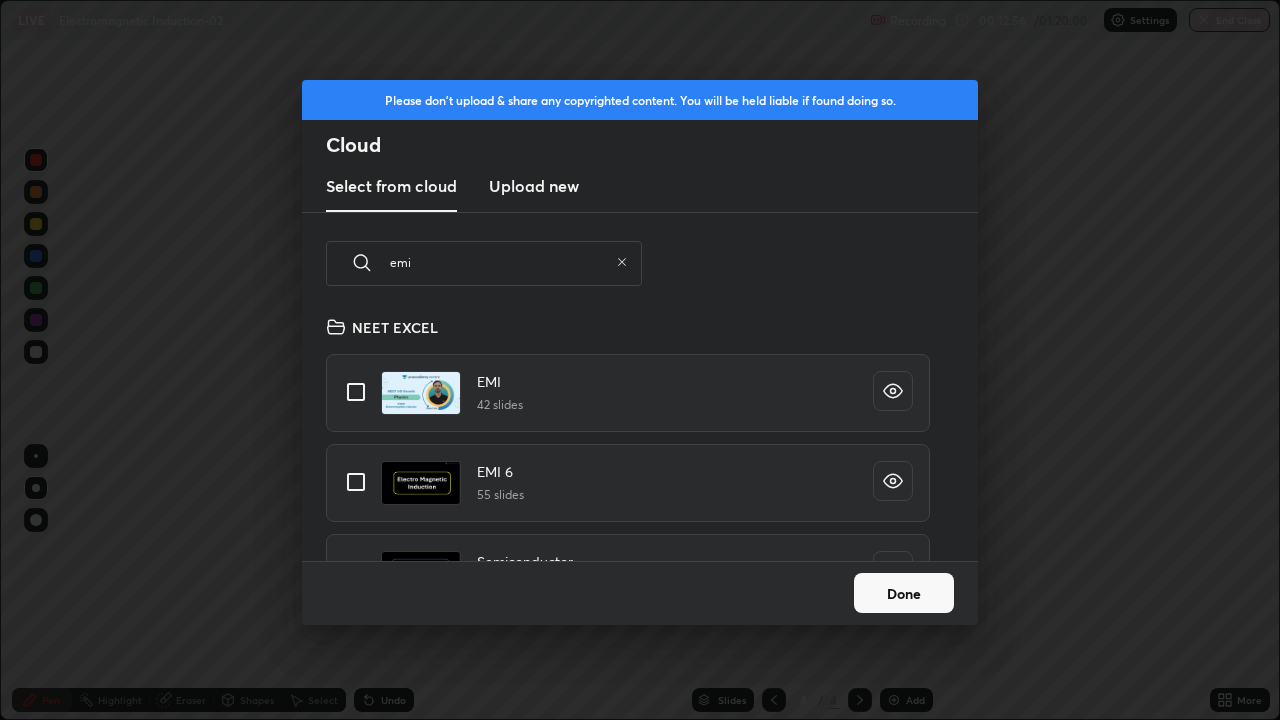 type on "emi" 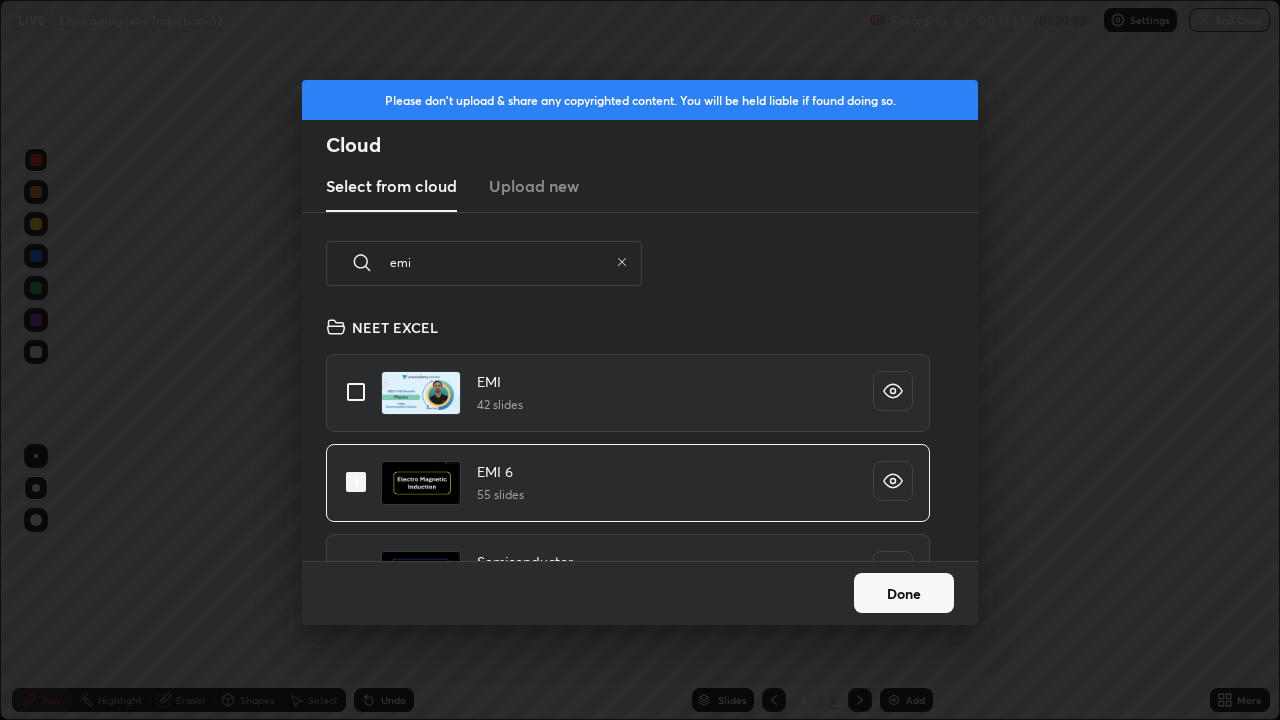 click on "Done" at bounding box center [904, 593] 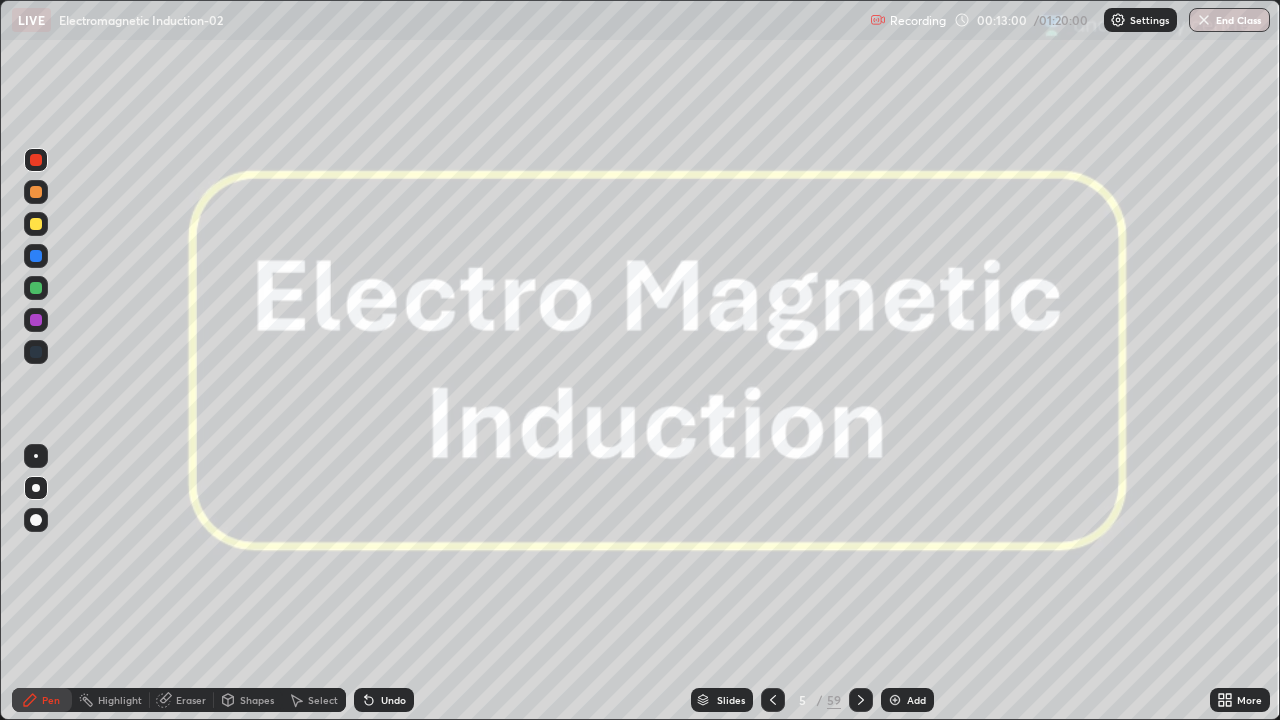 click on "Slides" at bounding box center [731, 700] 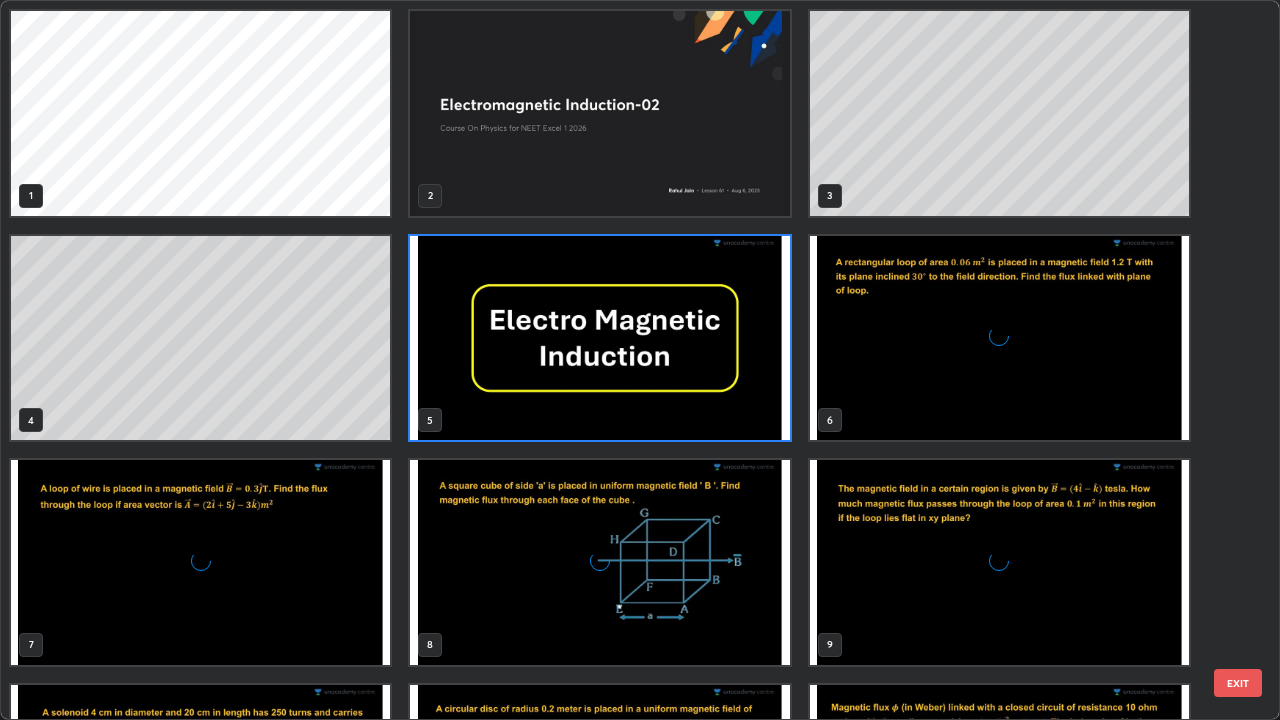 scroll, scrollTop: 7, scrollLeft: 11, axis: both 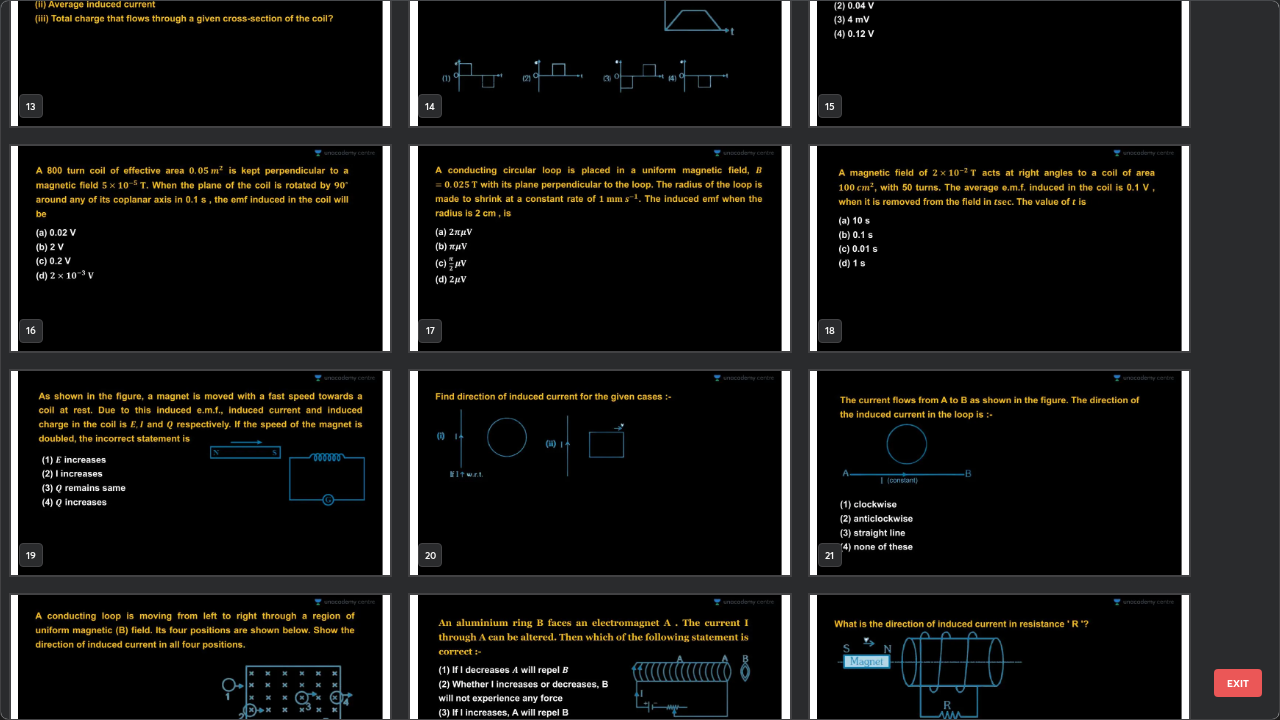 click at bounding box center (200, 473) 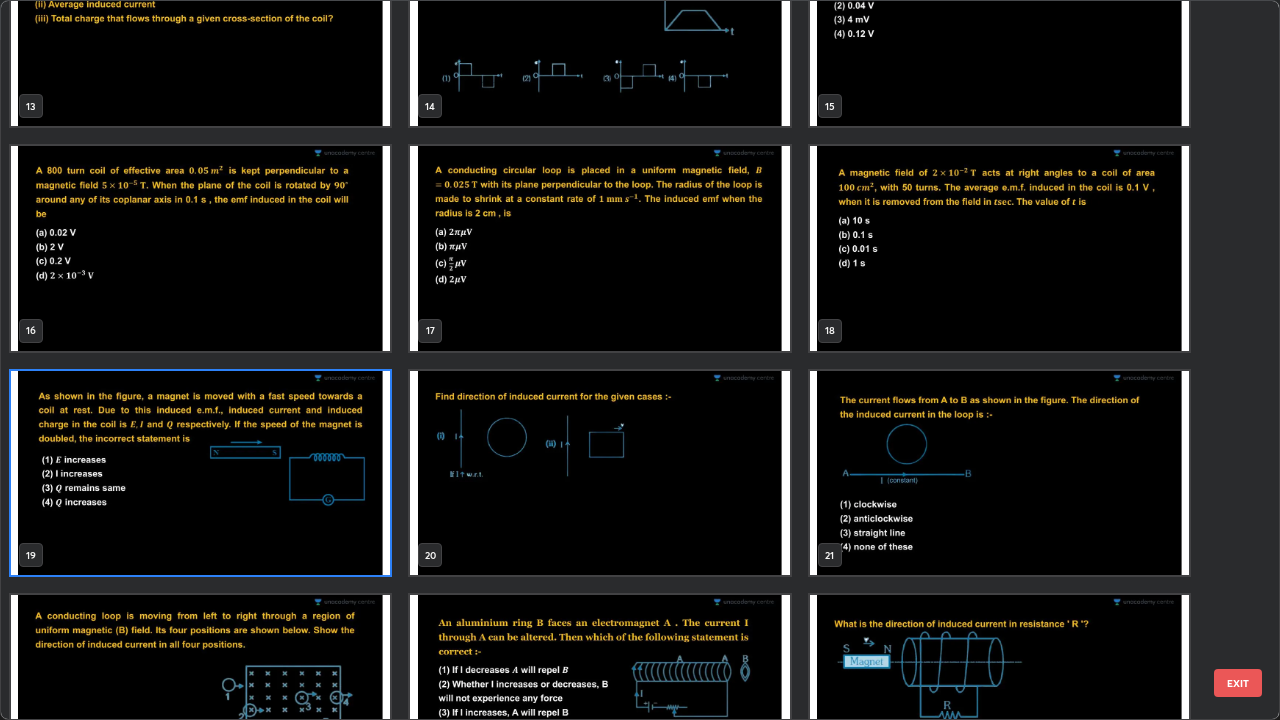 click at bounding box center [200, 473] 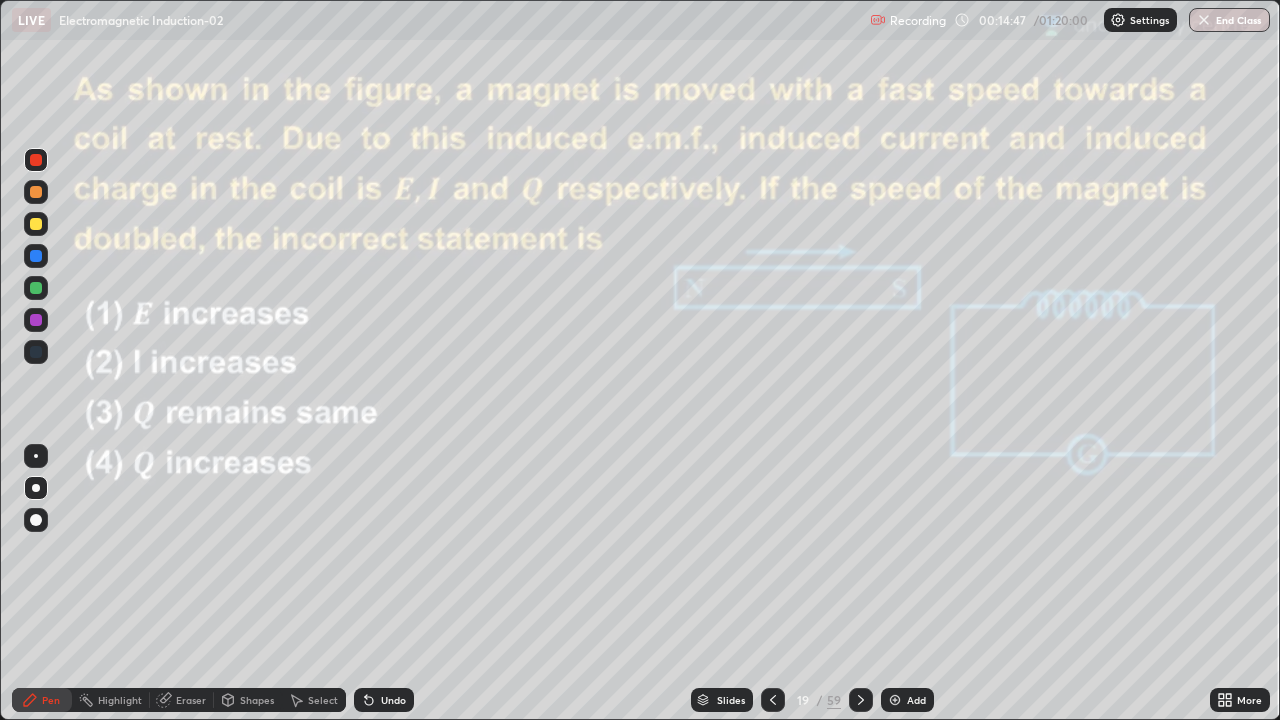 click on "Slides" at bounding box center [731, 700] 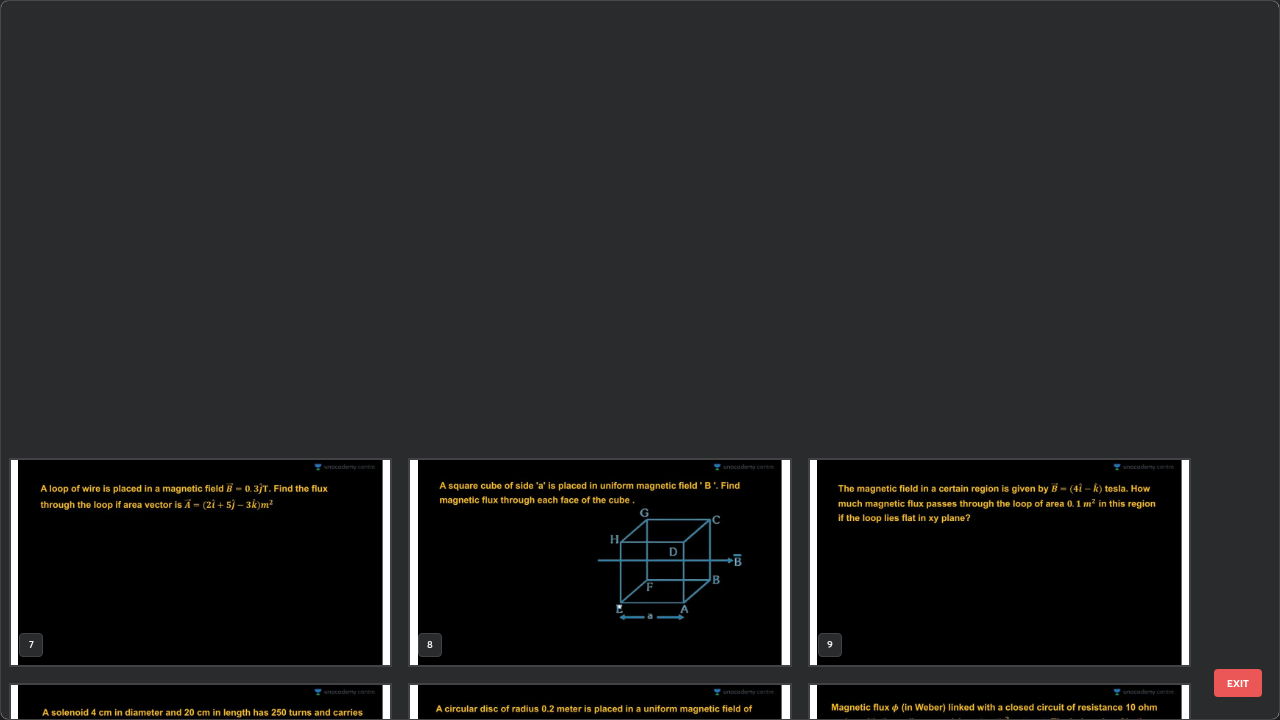 scroll, scrollTop: 854, scrollLeft: 0, axis: vertical 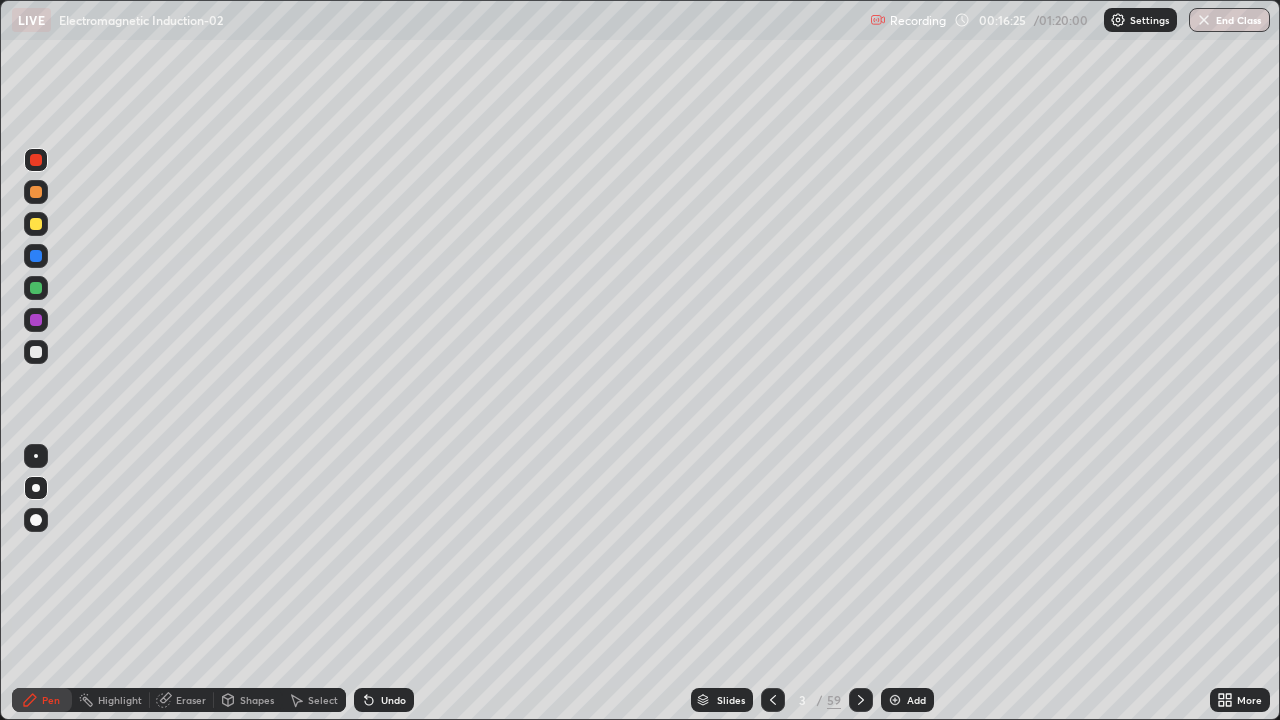 click 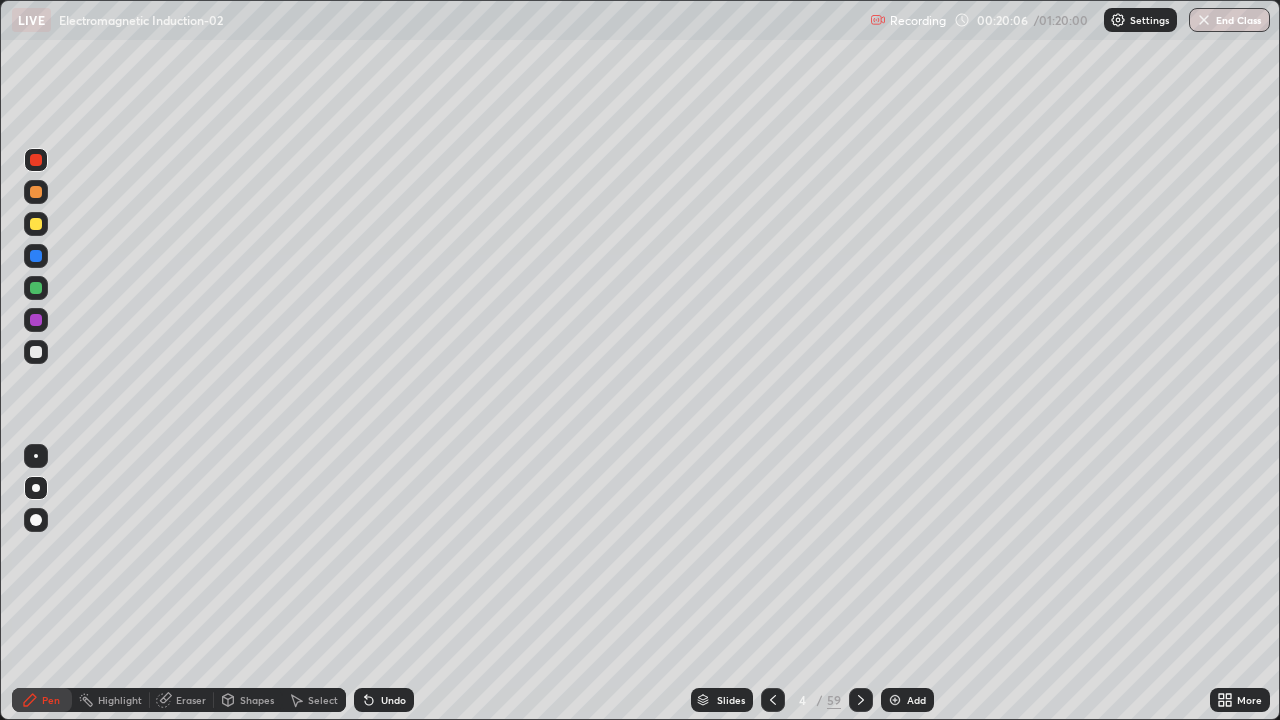 click on "Slides" at bounding box center [731, 700] 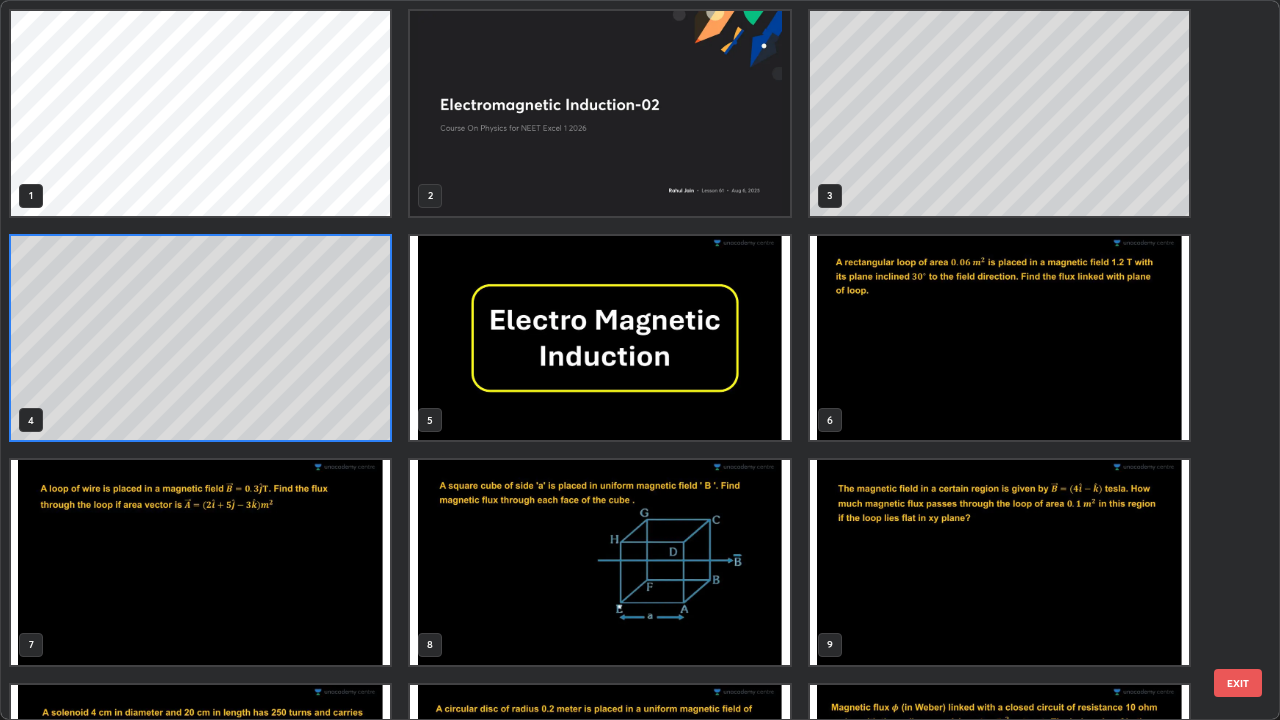 scroll, scrollTop: 7, scrollLeft: 11, axis: both 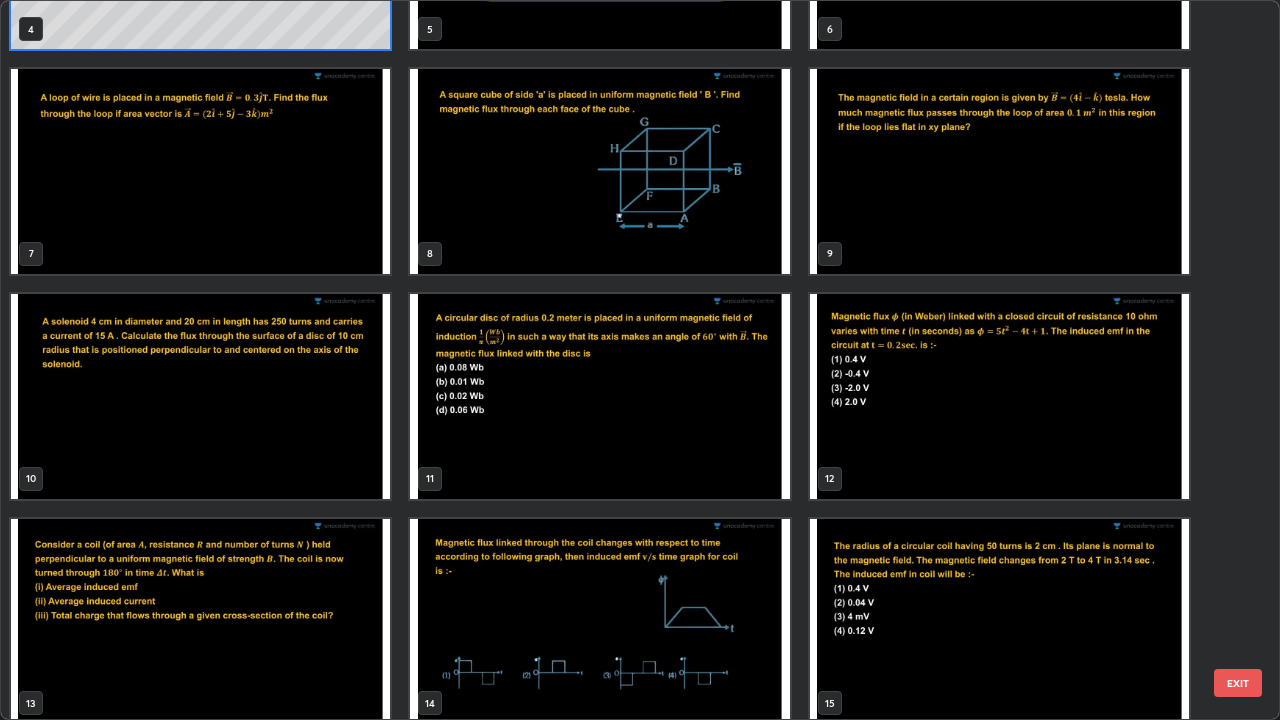 click at bounding box center [999, 396] 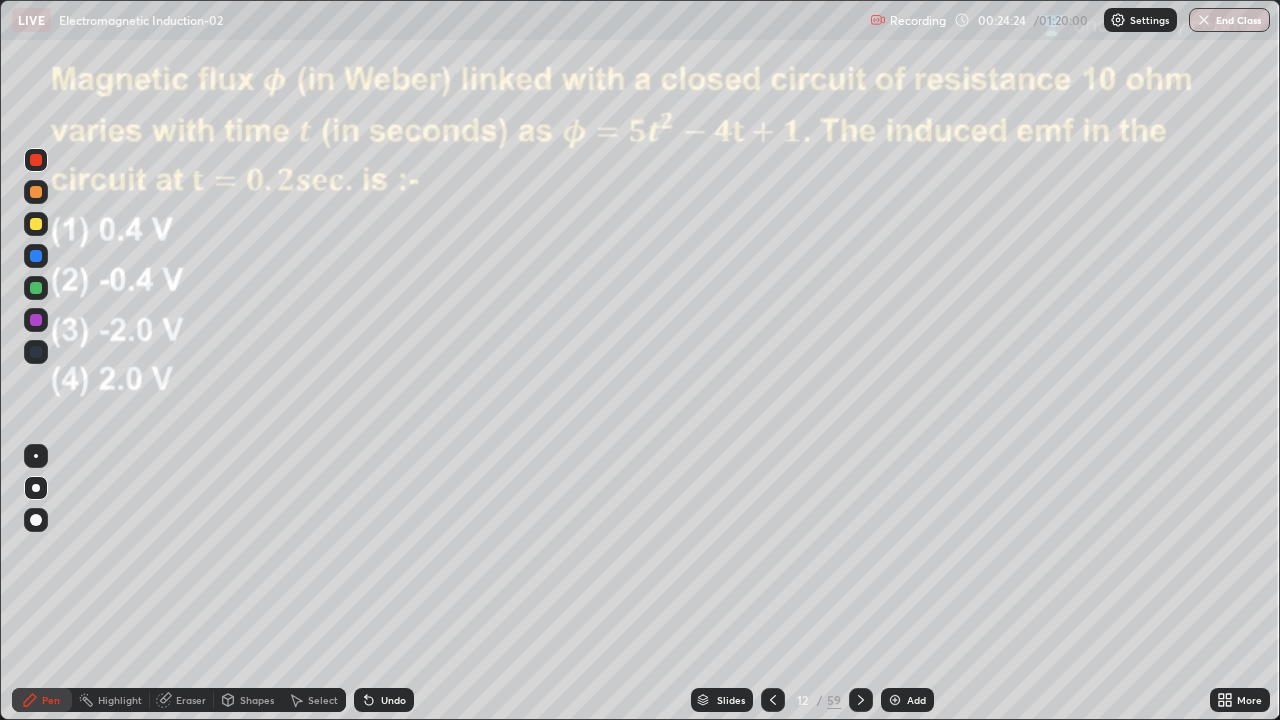 click 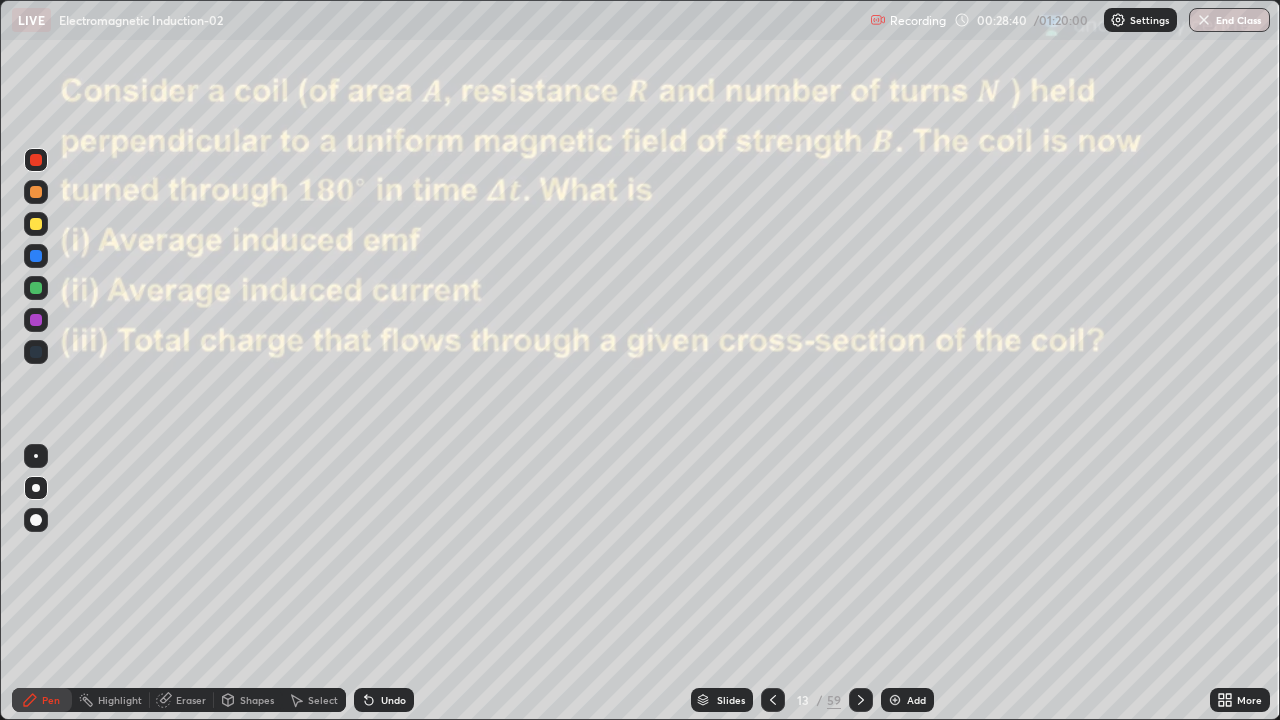 click at bounding box center (36, 320) 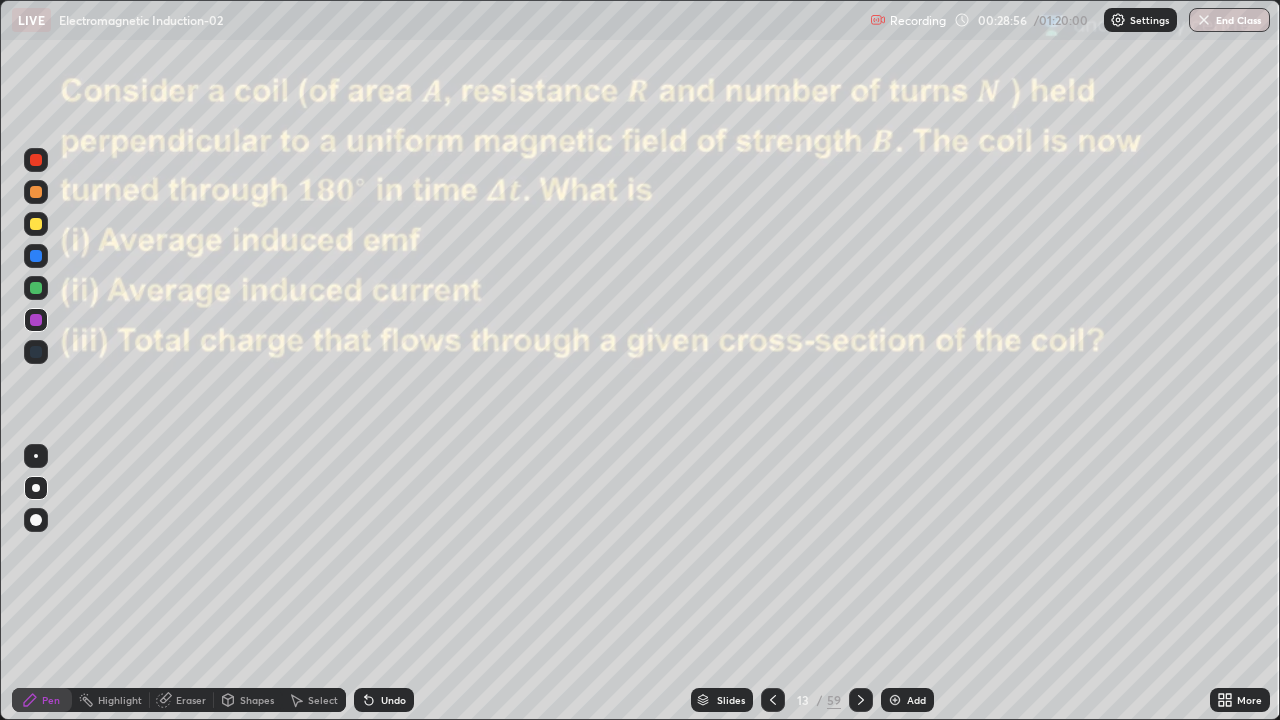 click at bounding box center [36, 160] 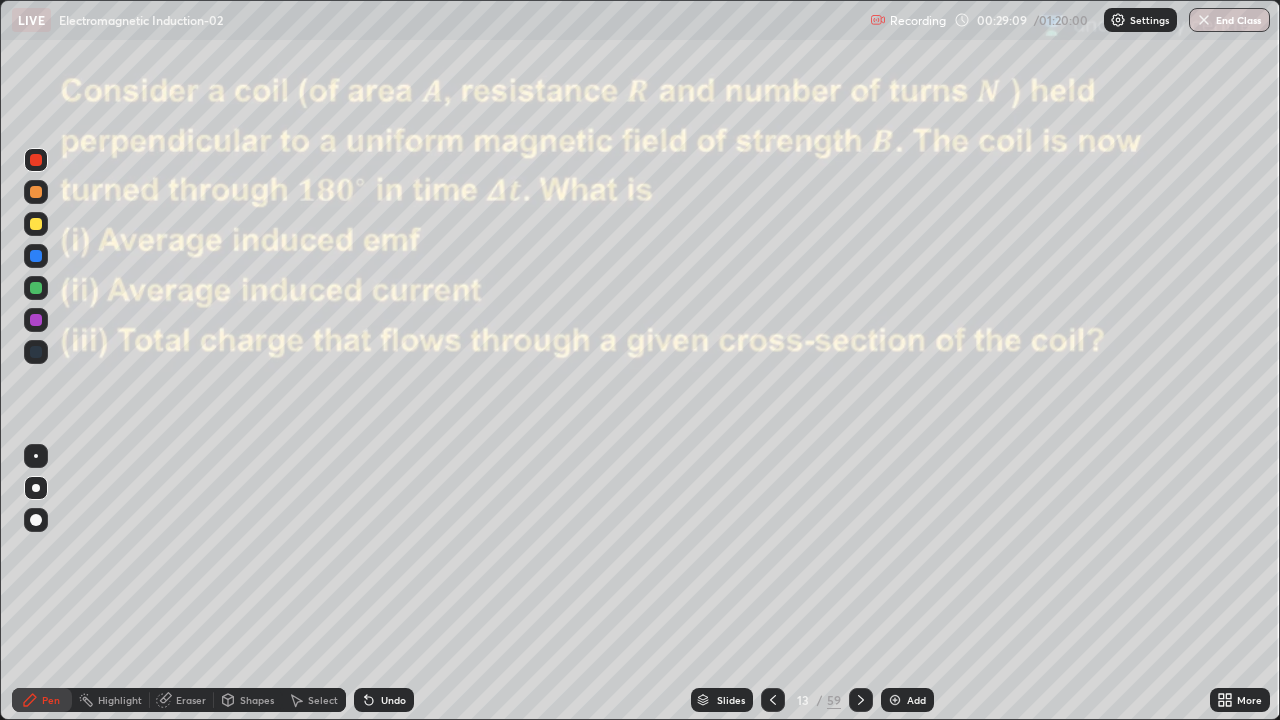 click at bounding box center (36, 320) 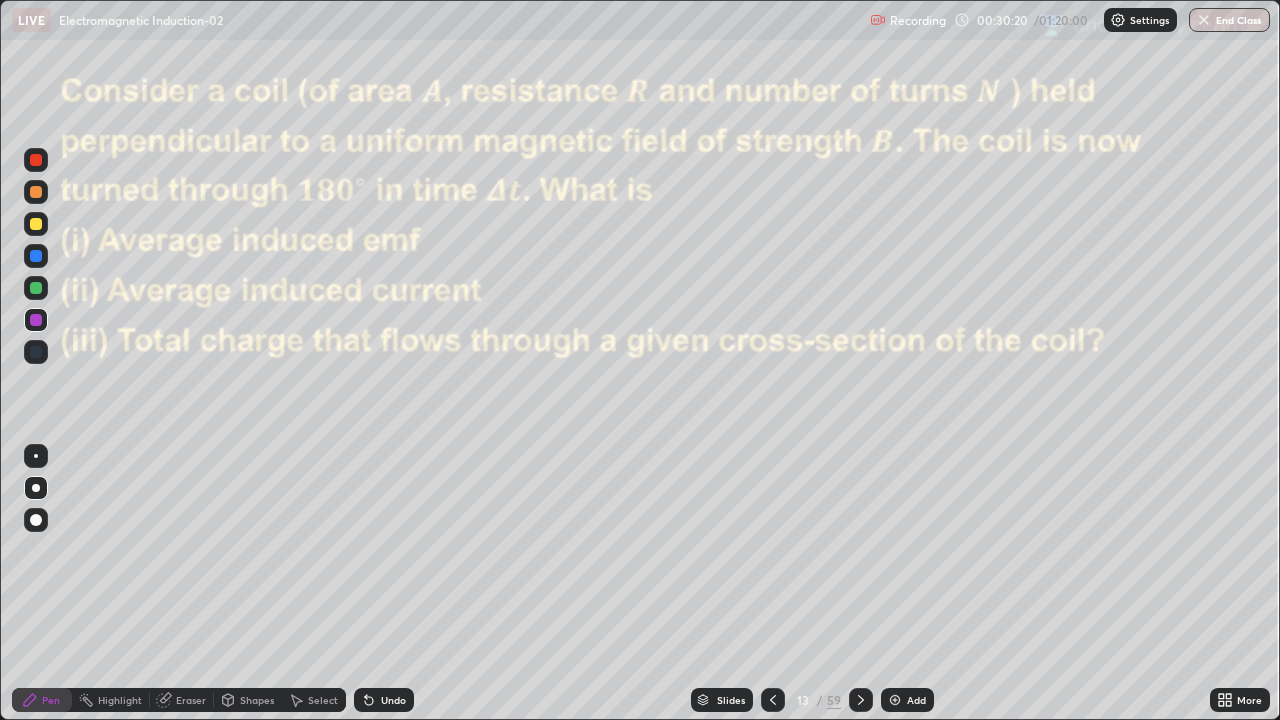 click at bounding box center [36, 224] 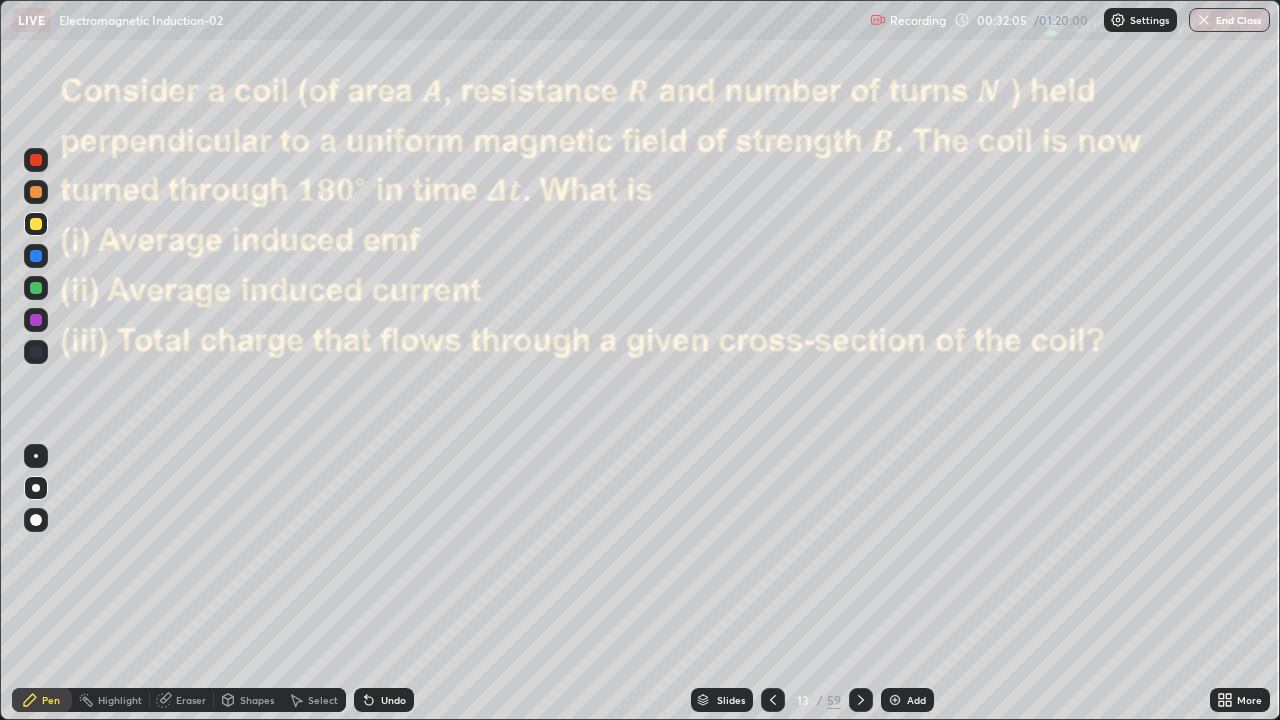 click at bounding box center [36, 320] 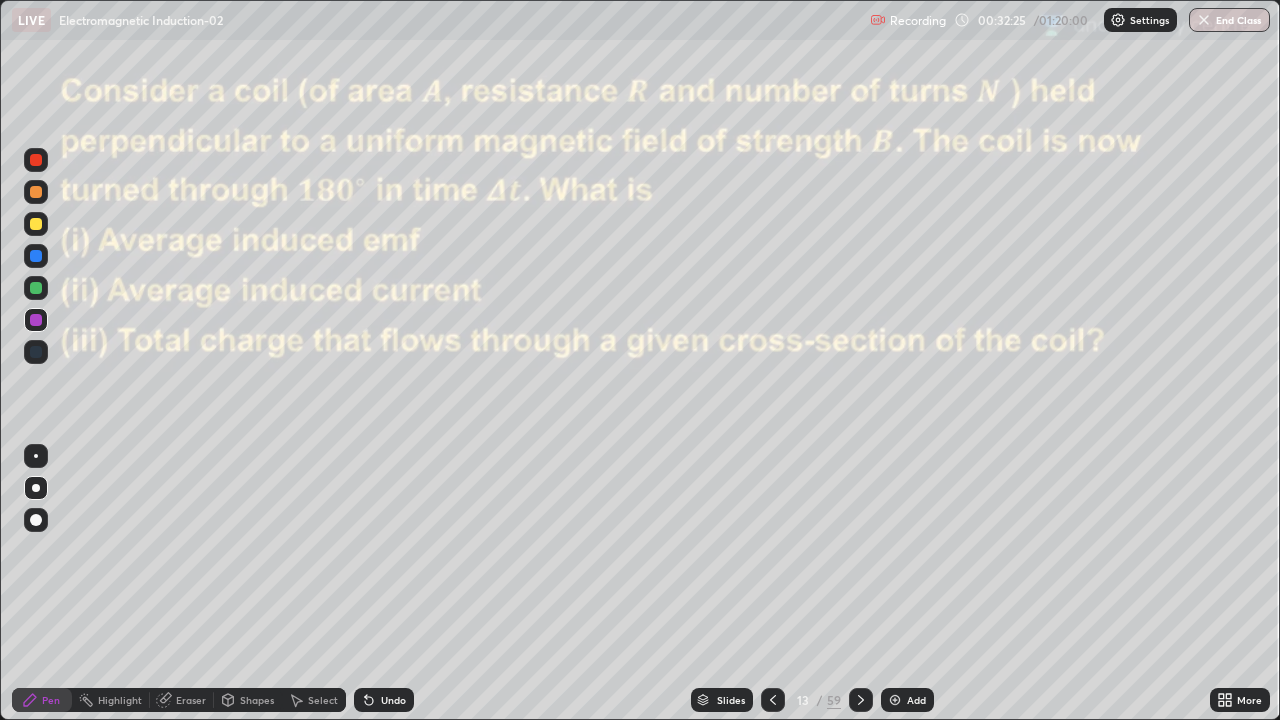 click on "Undo" at bounding box center (393, 700) 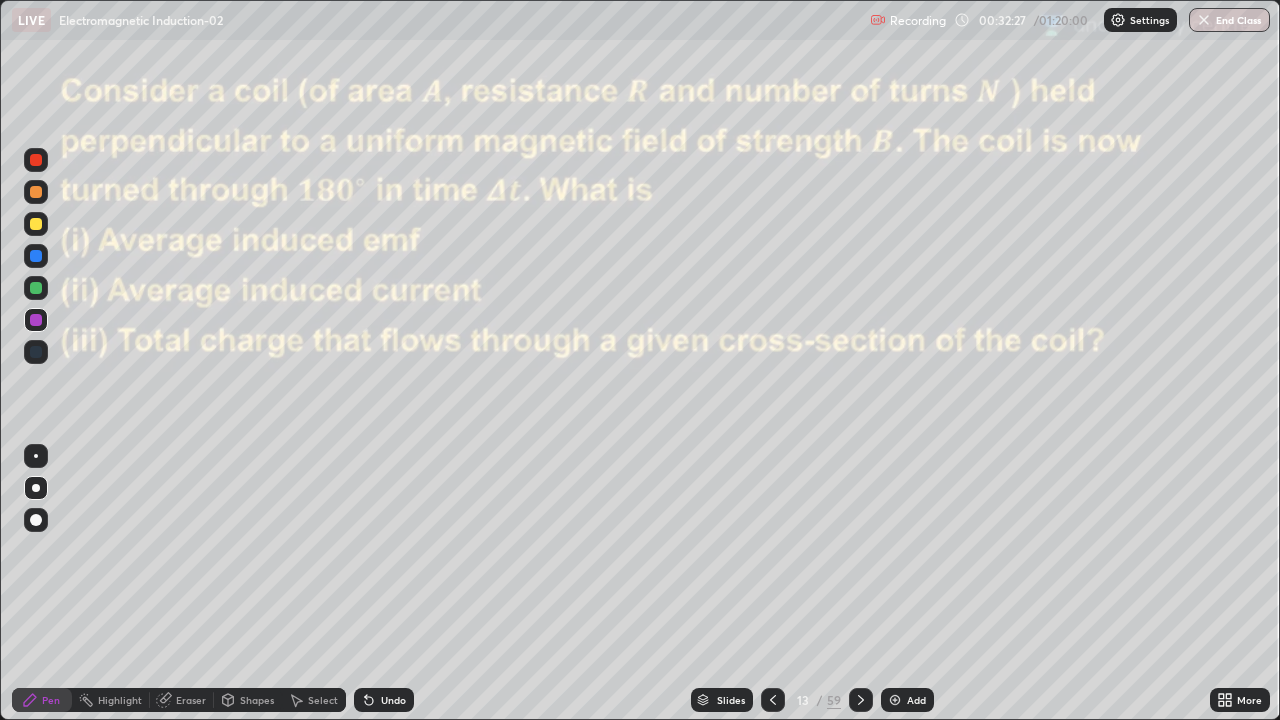 click on "Undo" at bounding box center (384, 700) 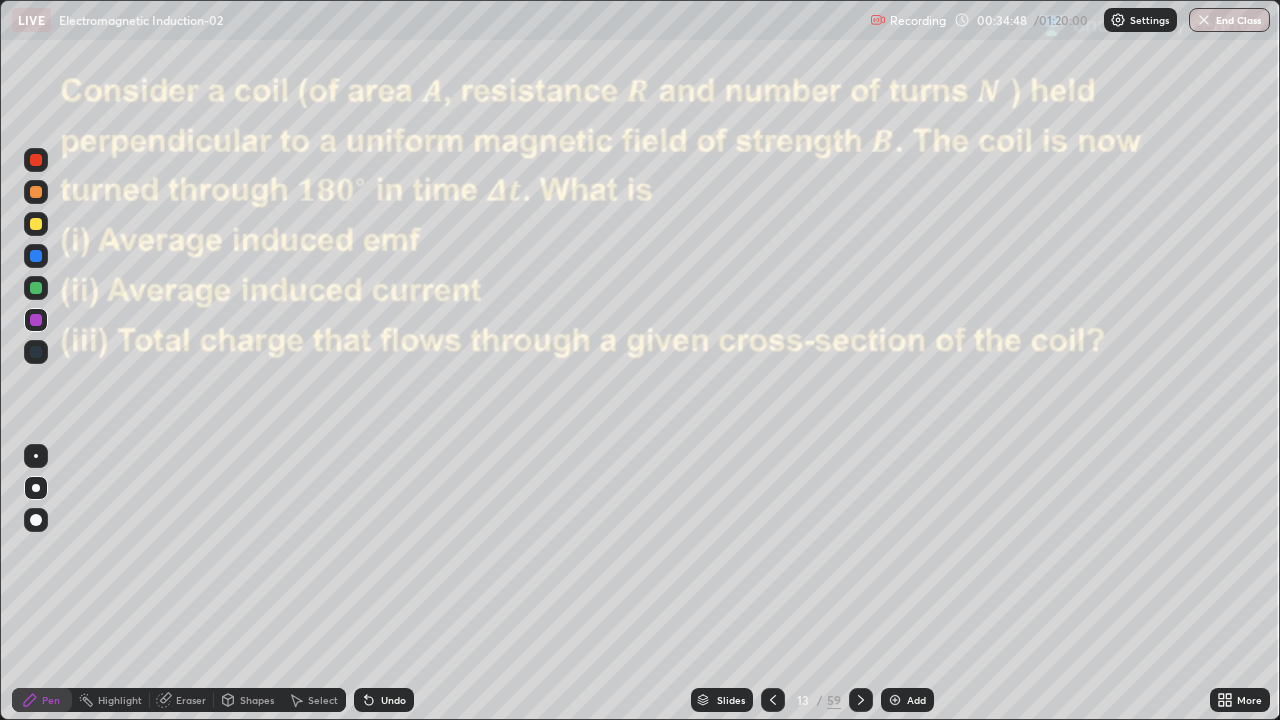 click 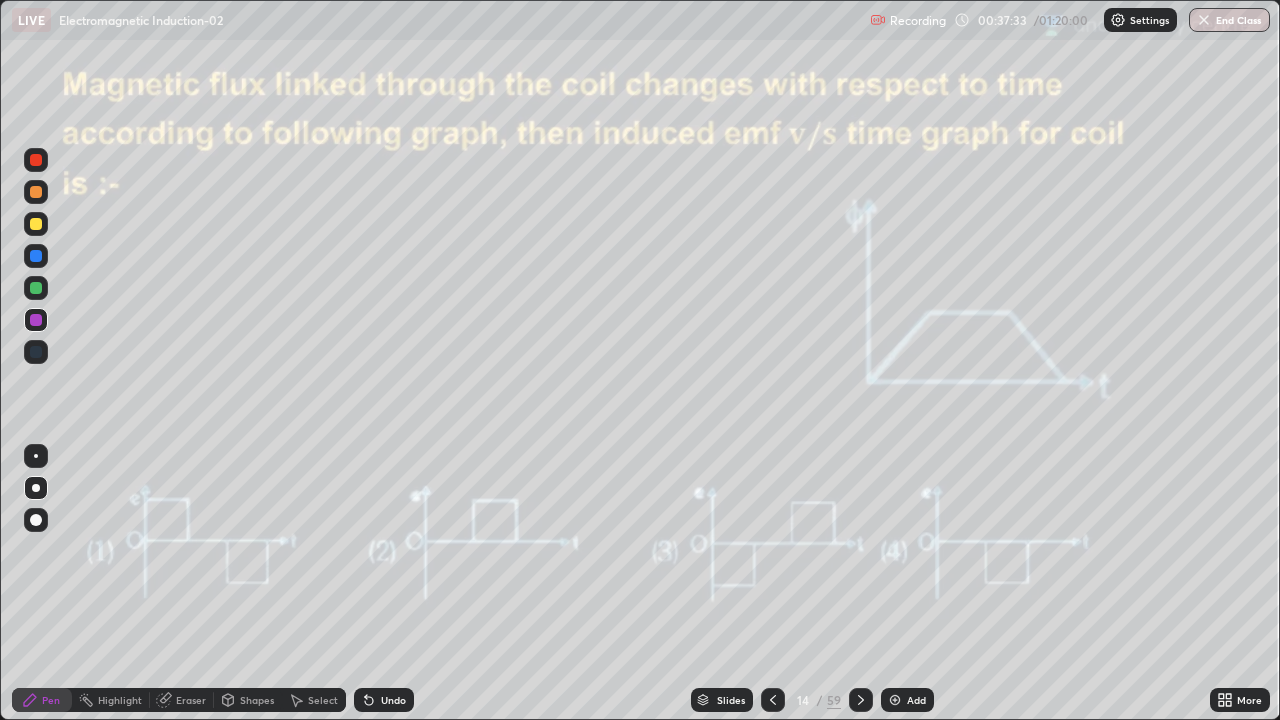 click at bounding box center (36, 160) 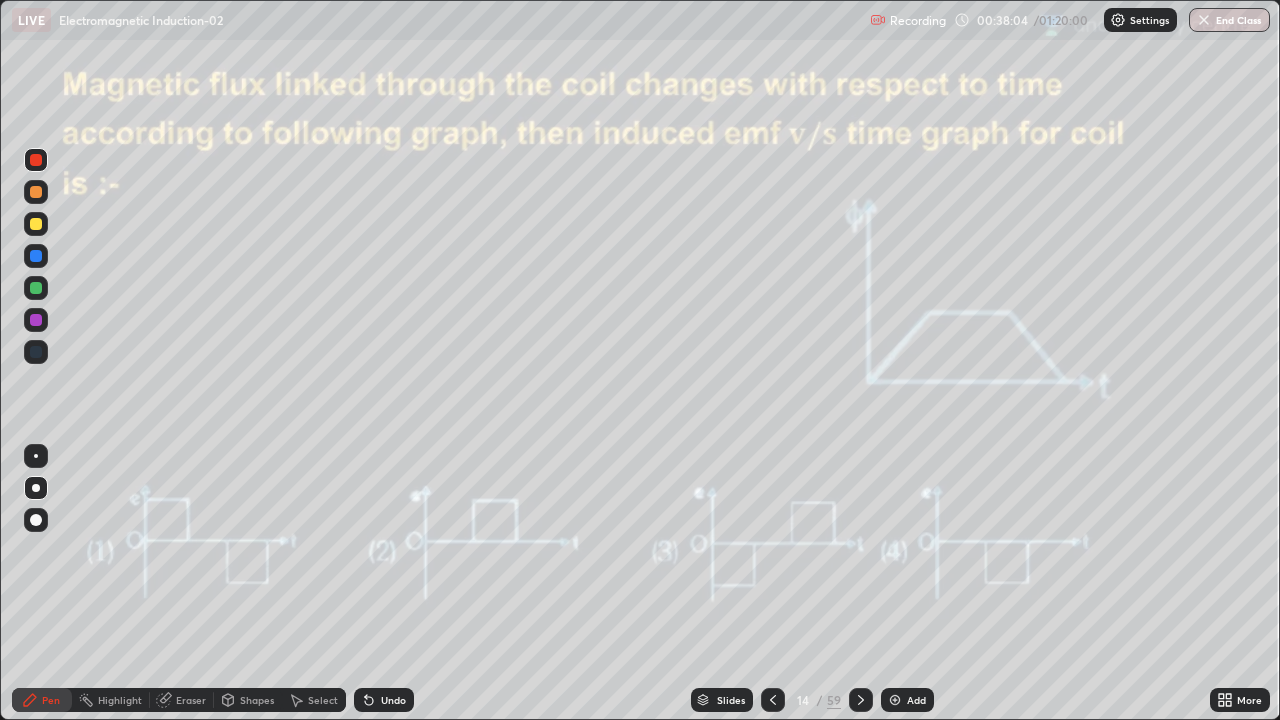 click on "Undo" at bounding box center [393, 700] 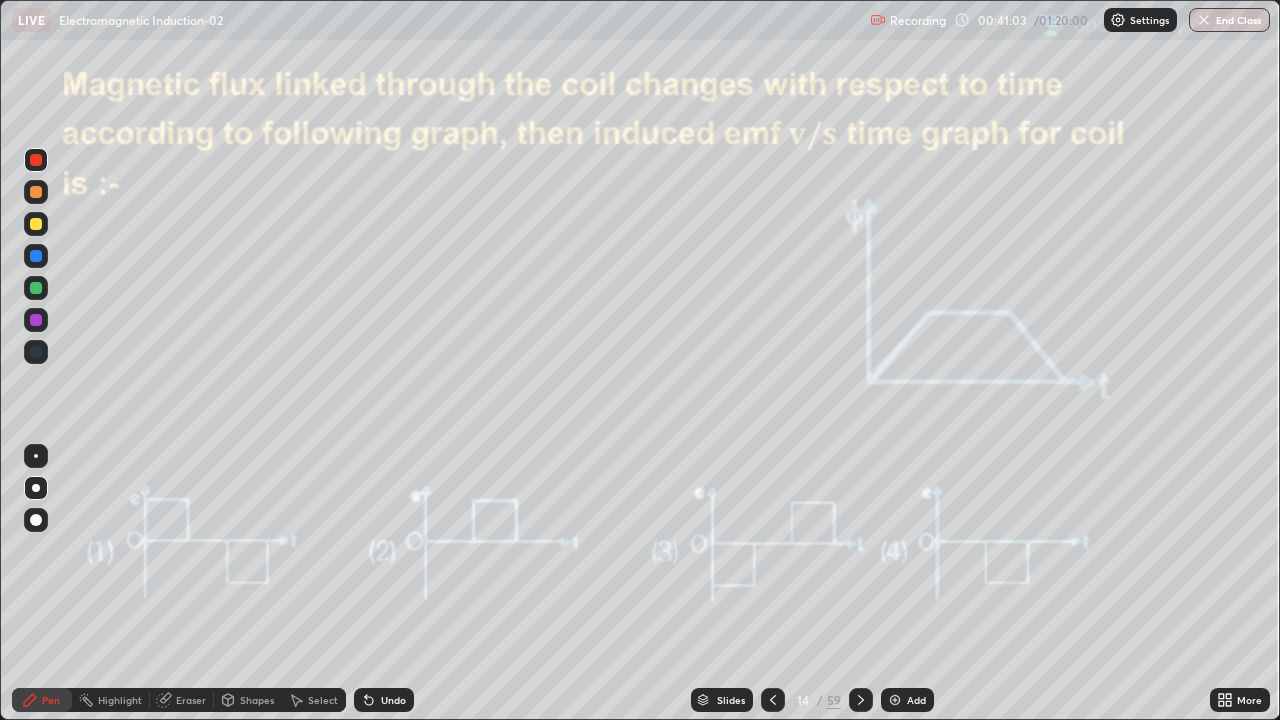 click at bounding box center (861, 700) 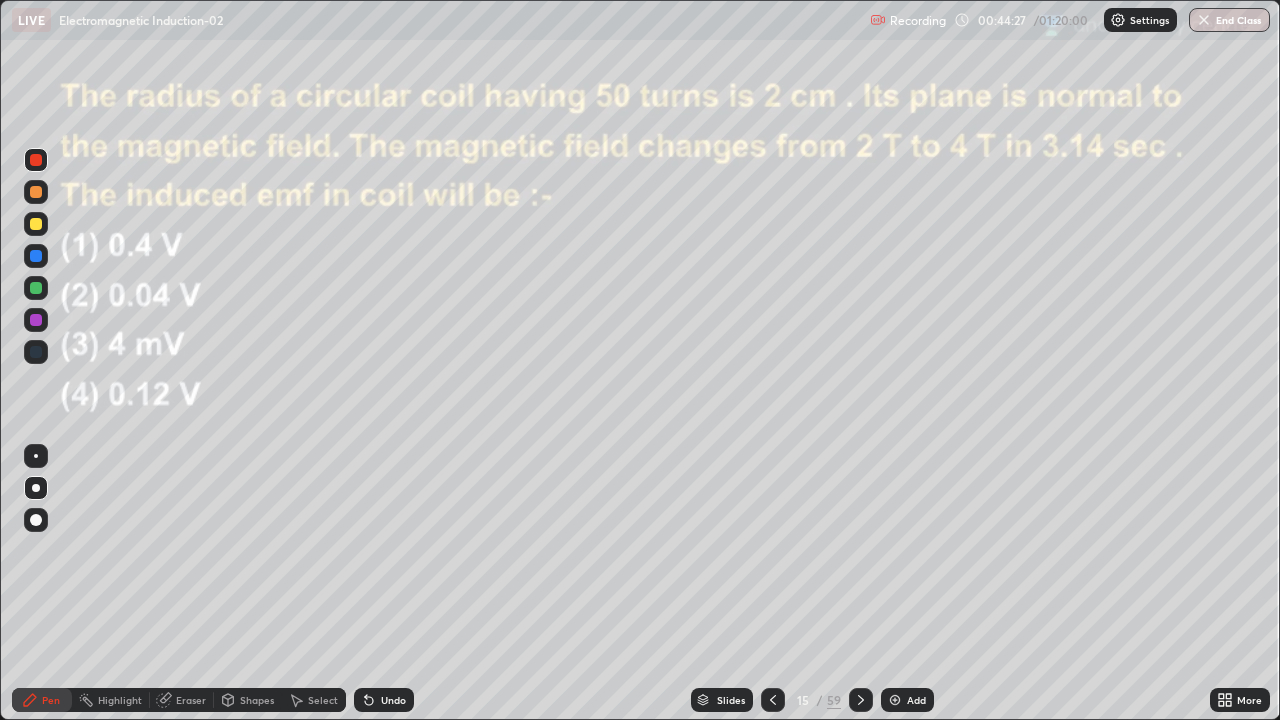 click at bounding box center [36, 288] 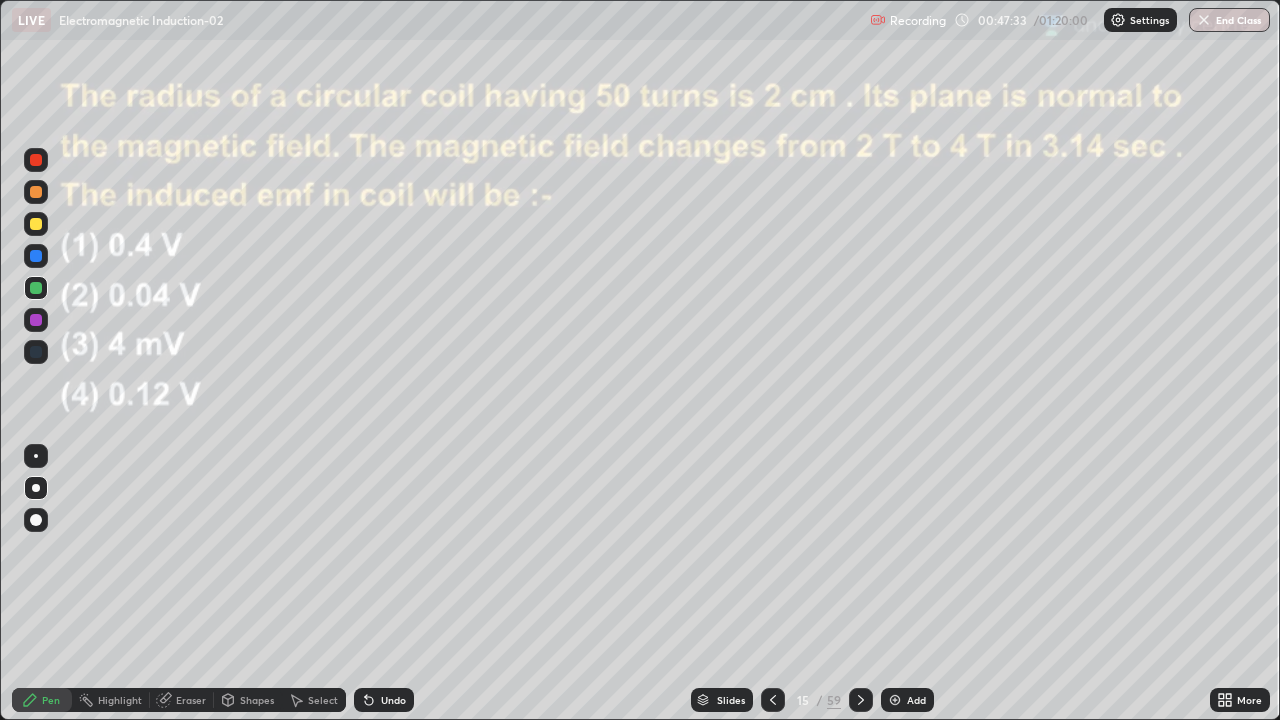 click 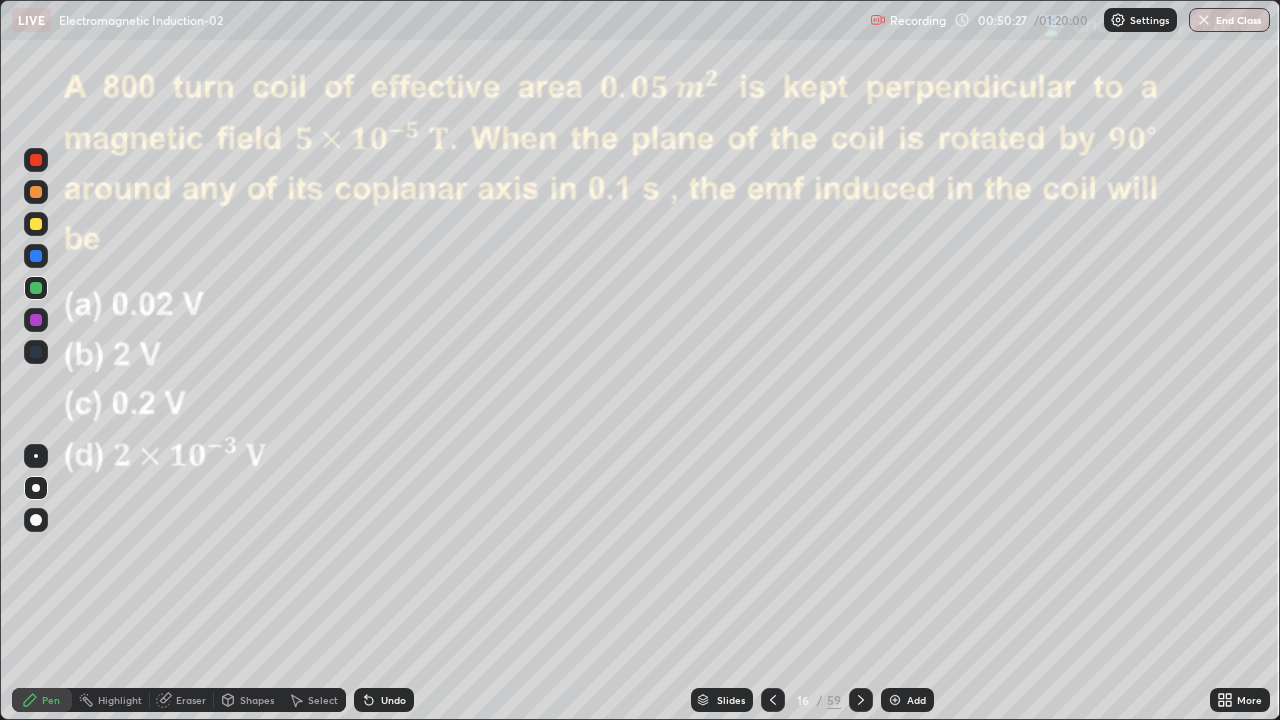 click at bounding box center (36, 160) 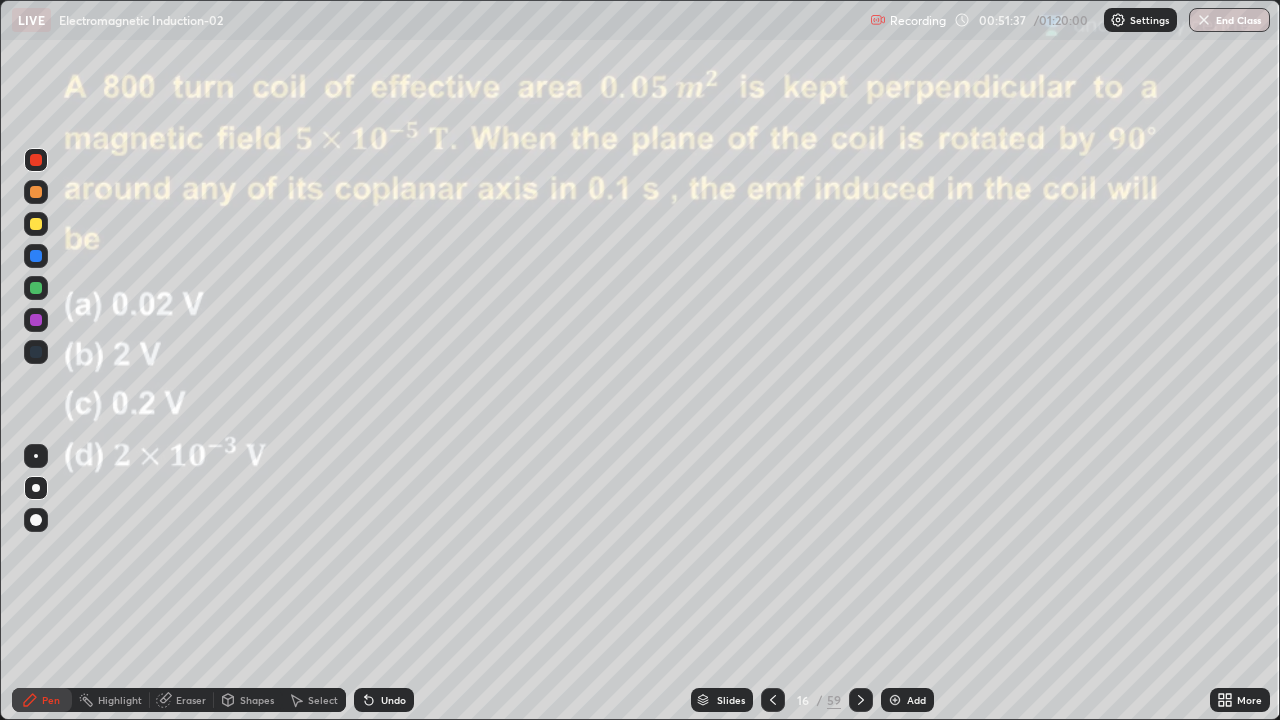 click at bounding box center [36, 288] 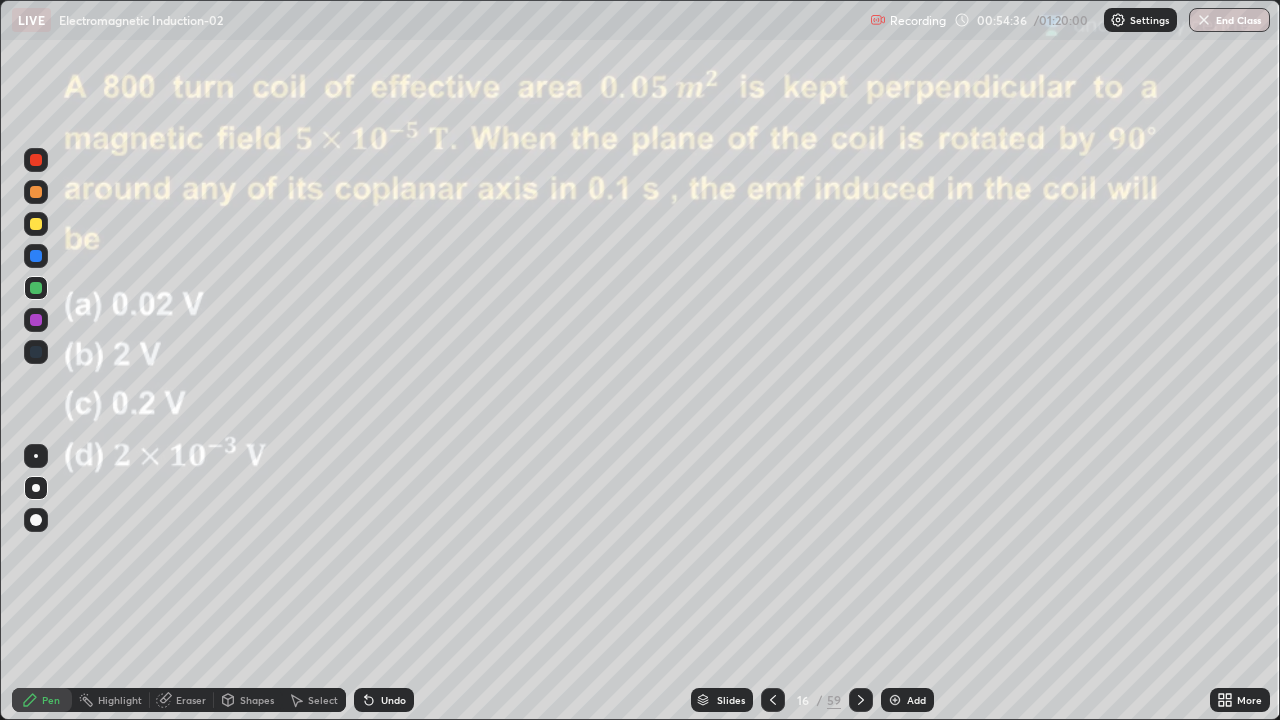 click 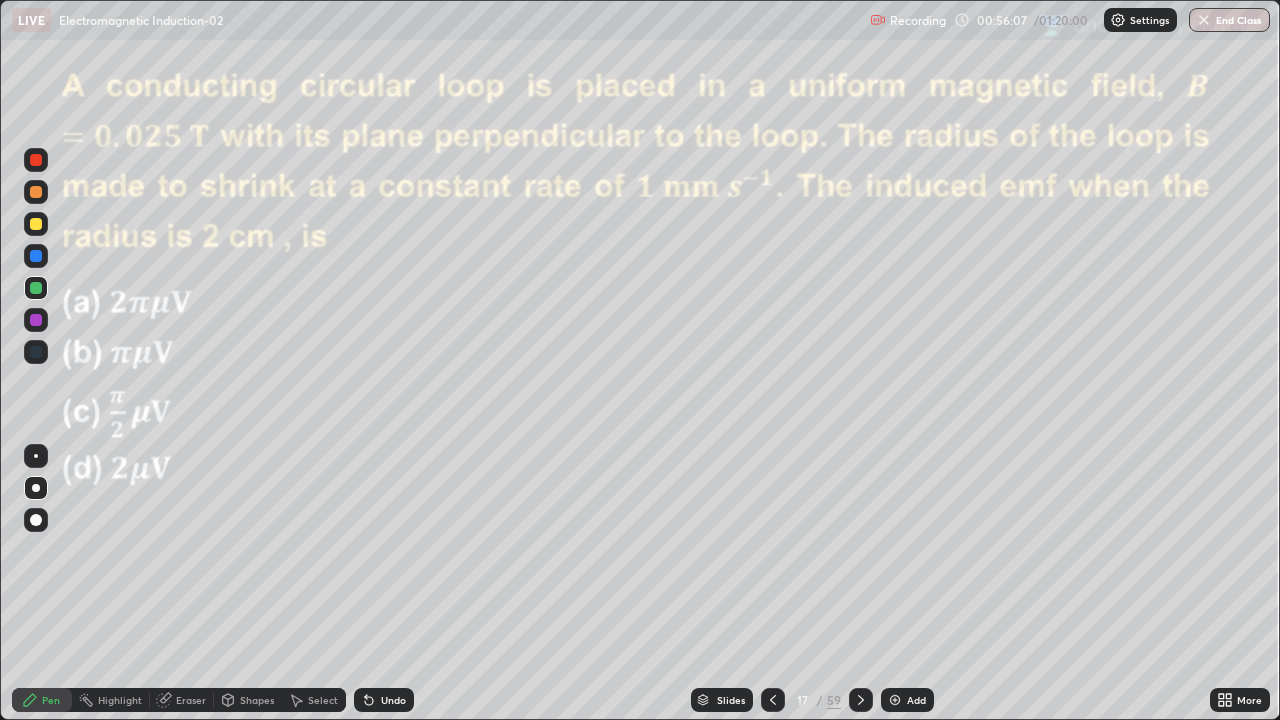 click at bounding box center [36, 160] 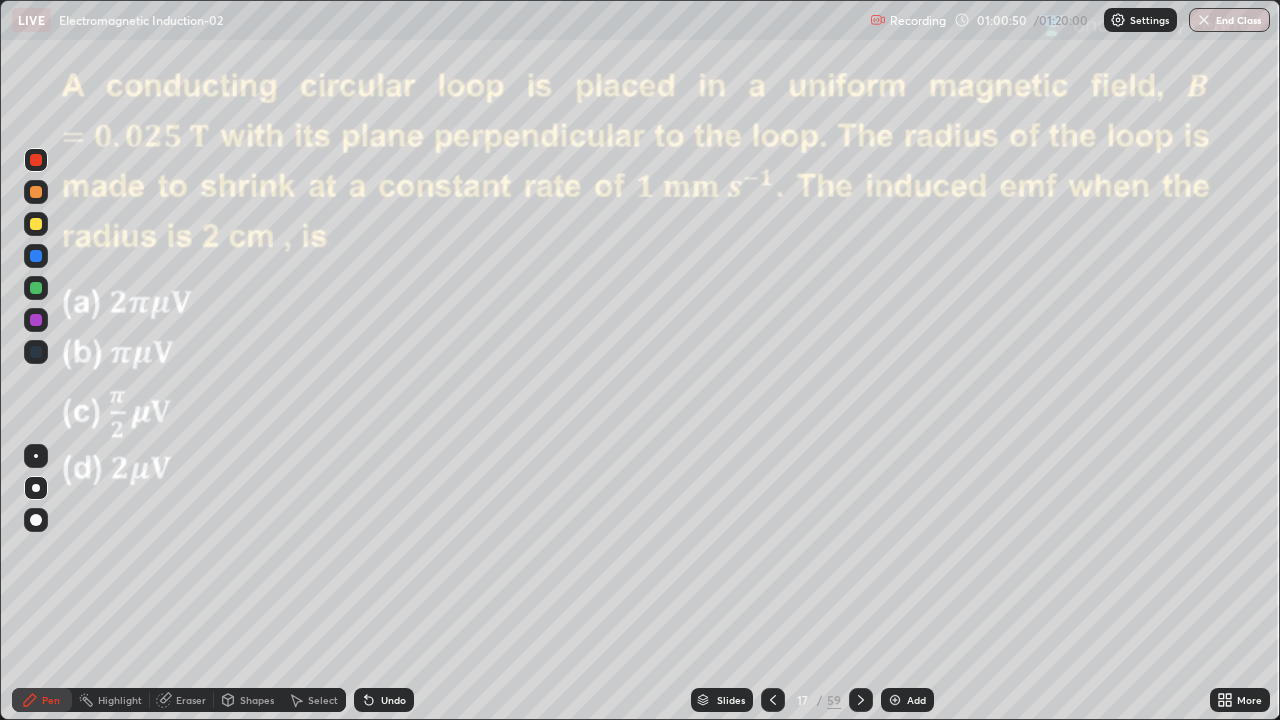 click on "Undo" at bounding box center (393, 700) 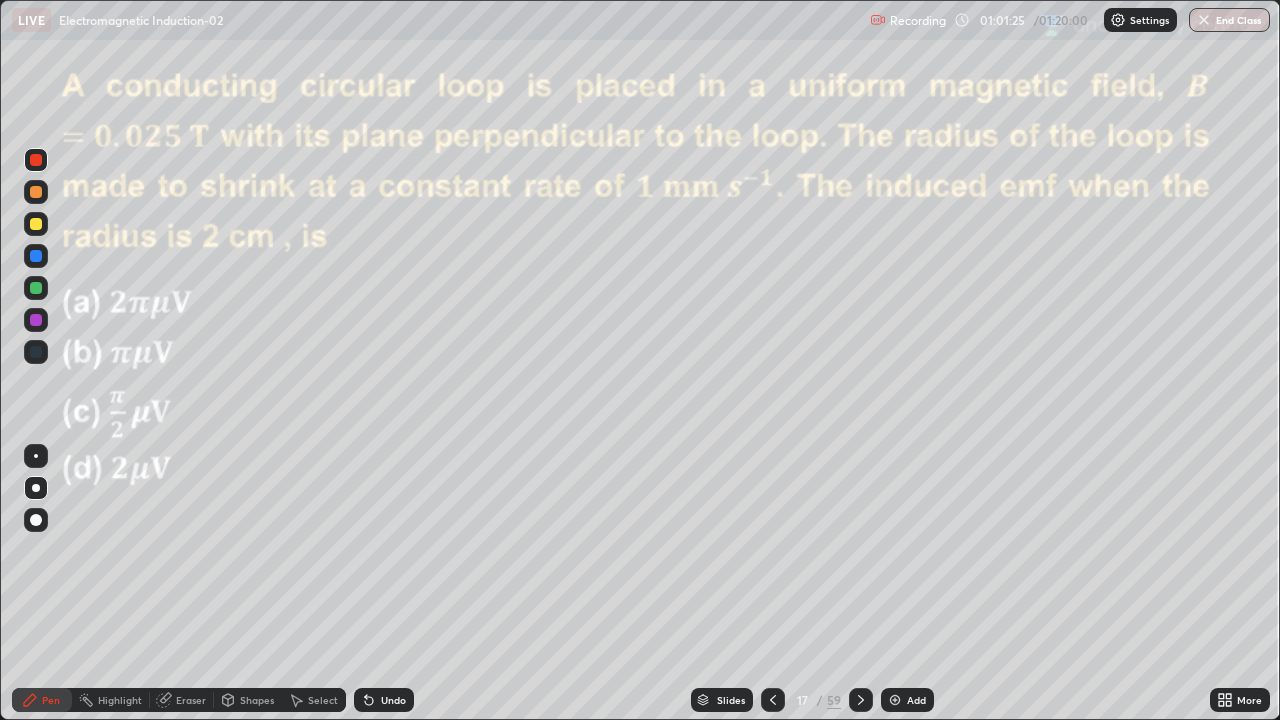 click at bounding box center [36, 320] 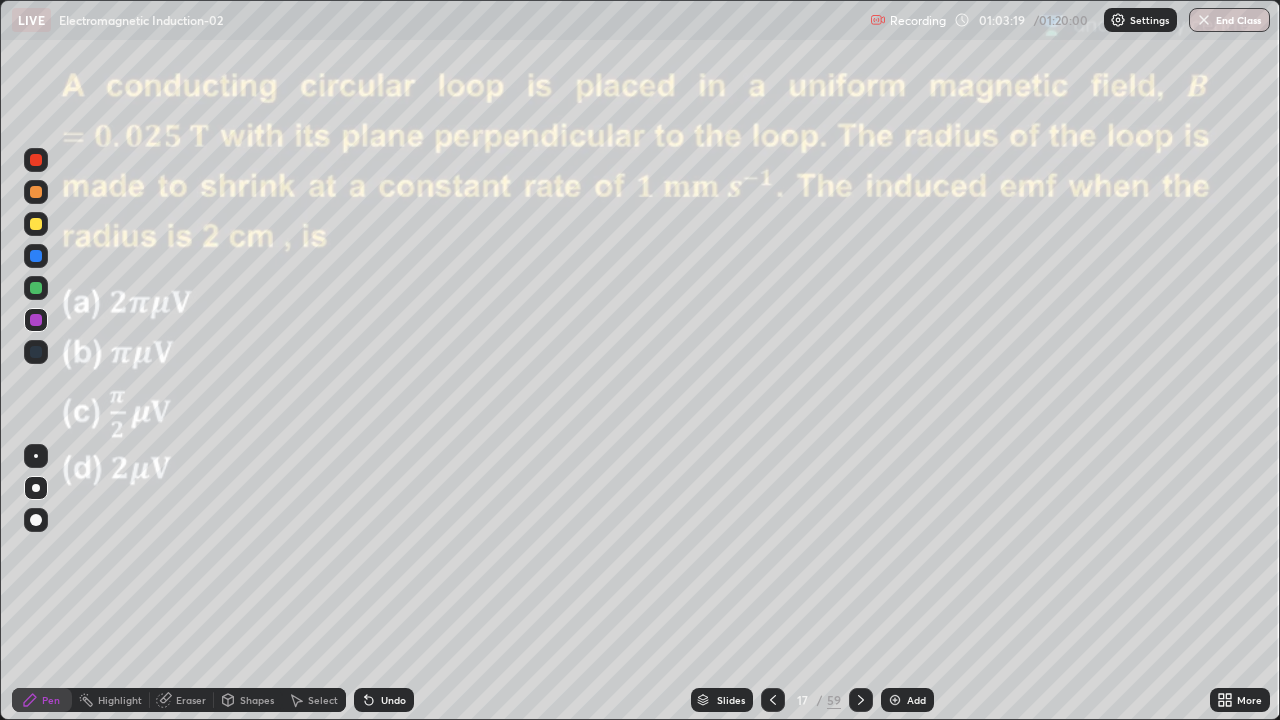 click at bounding box center (36, 288) 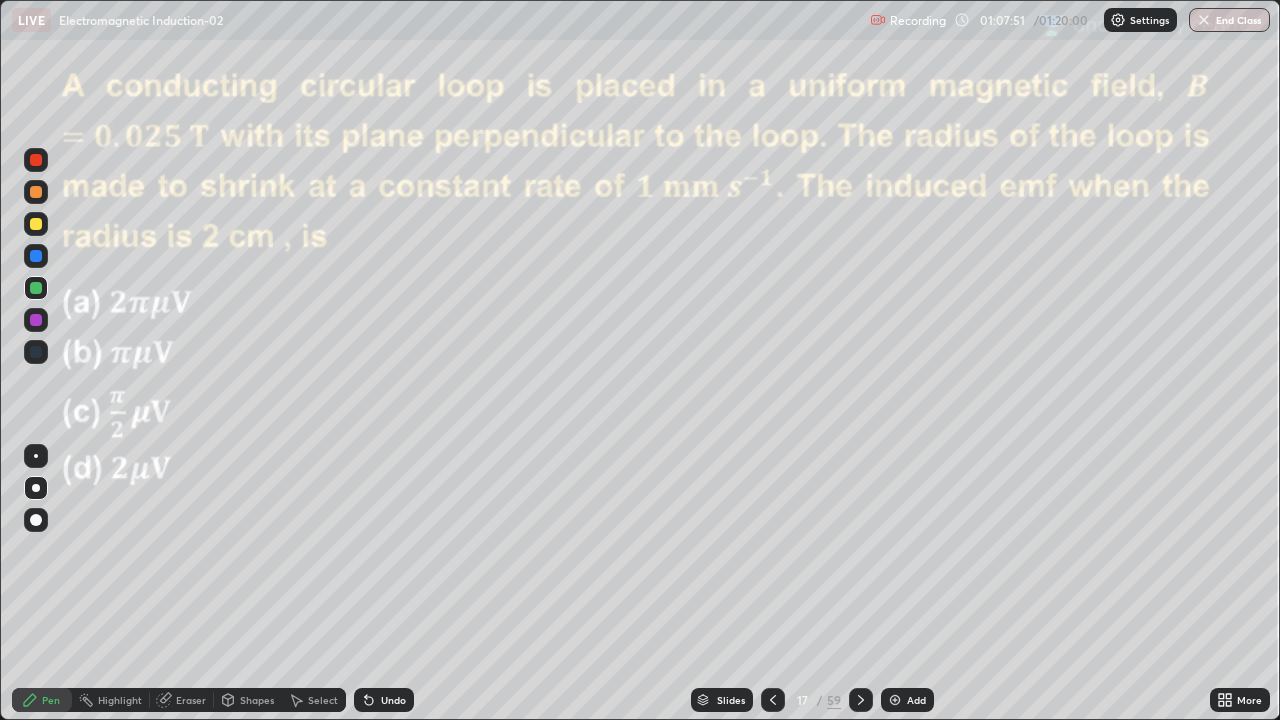 click 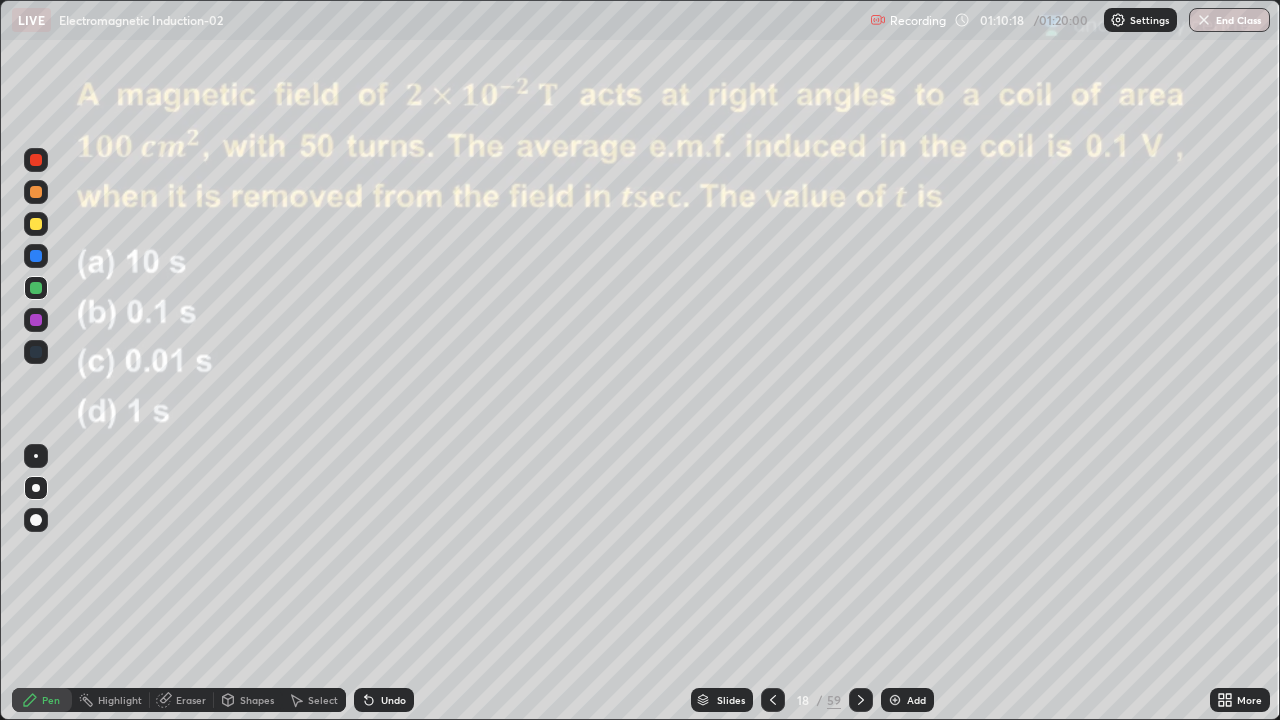 click at bounding box center [36, 160] 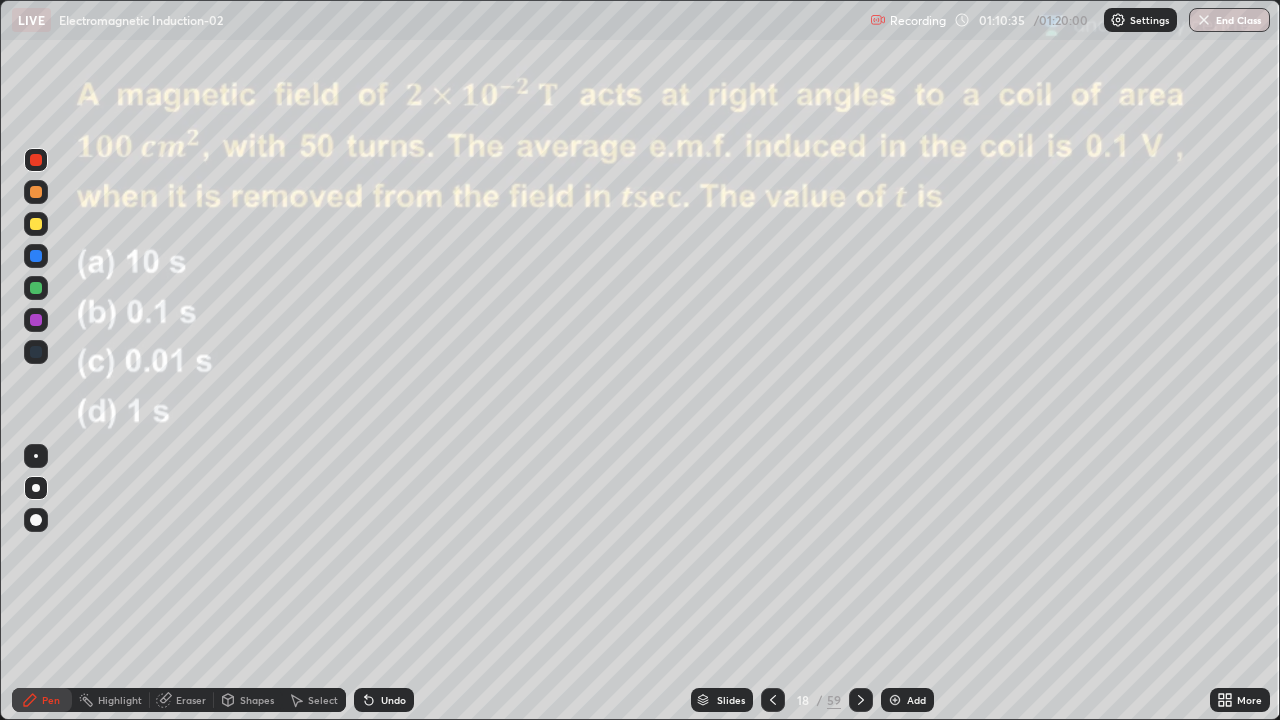 click on "Undo" at bounding box center (393, 700) 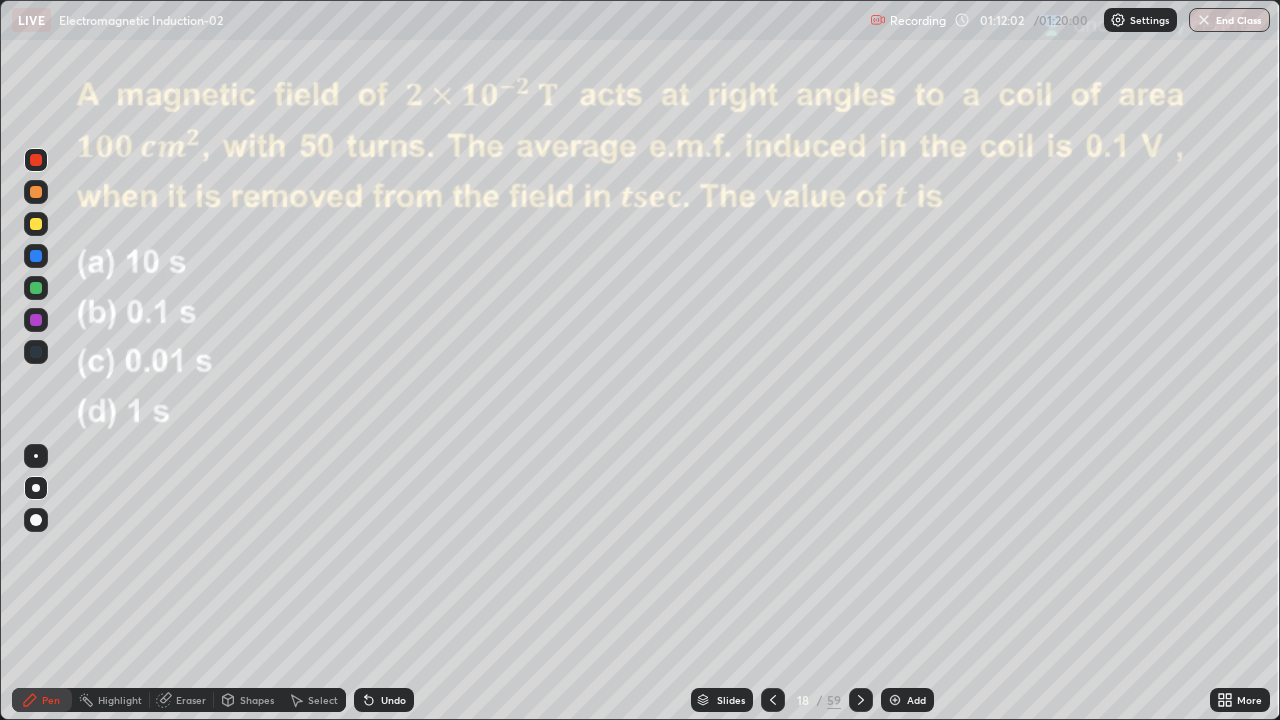 click at bounding box center [36, 320] 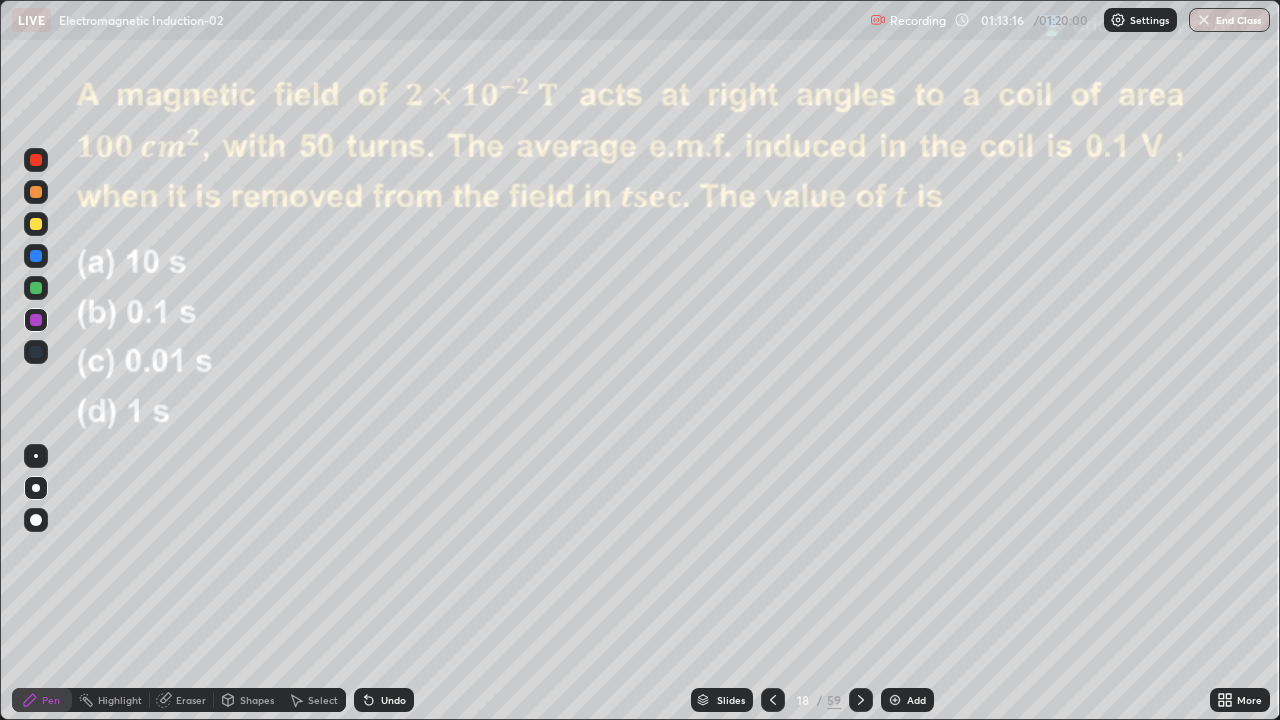 click 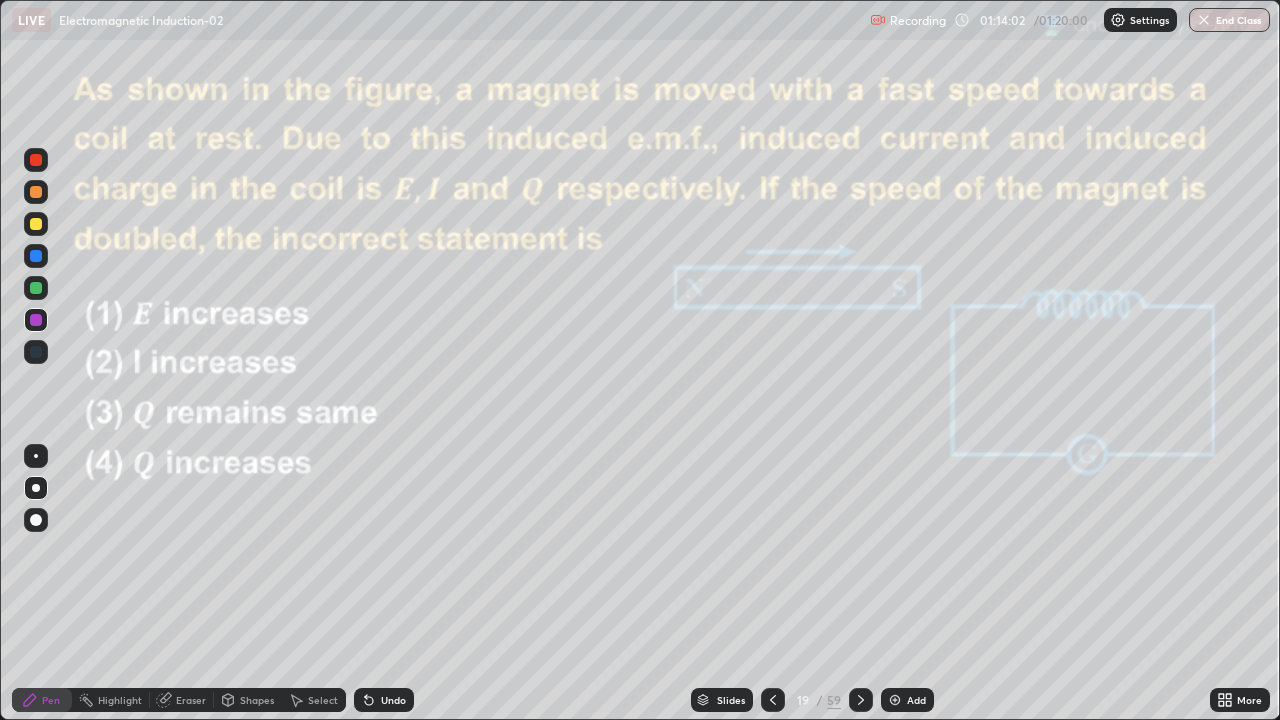 click on "Undo" at bounding box center (384, 700) 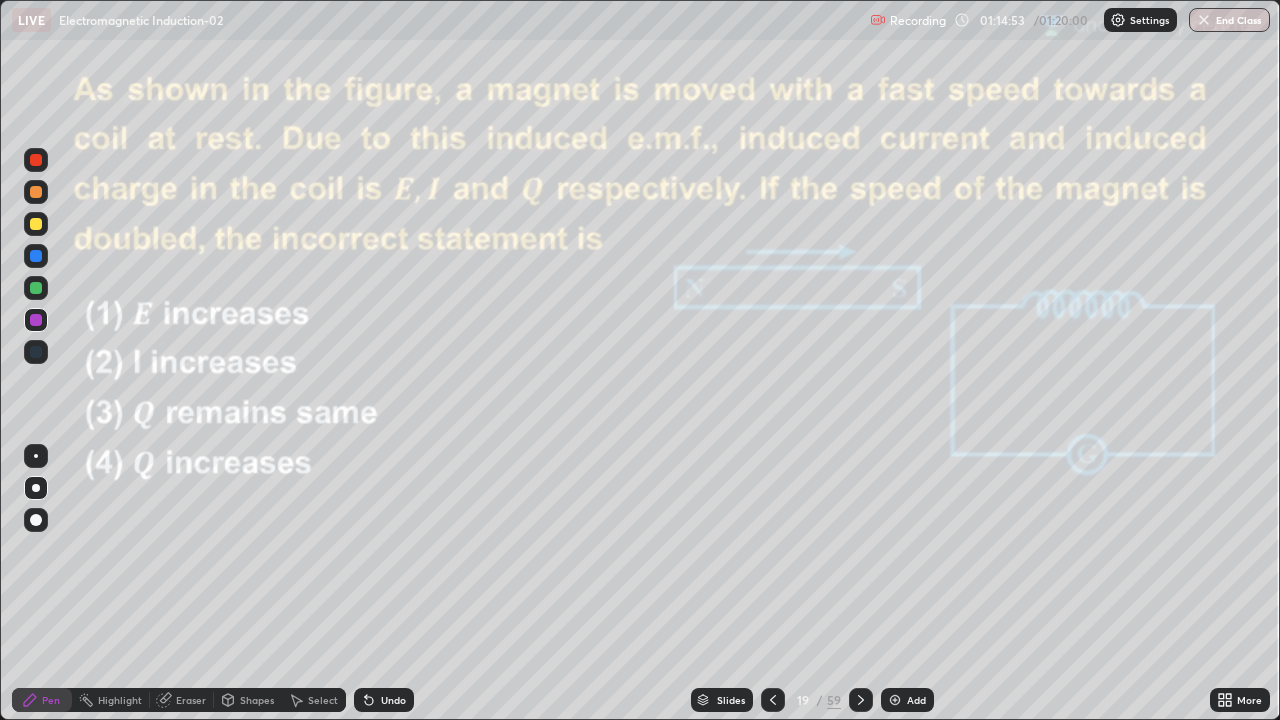 click on "Eraser" at bounding box center (182, 700) 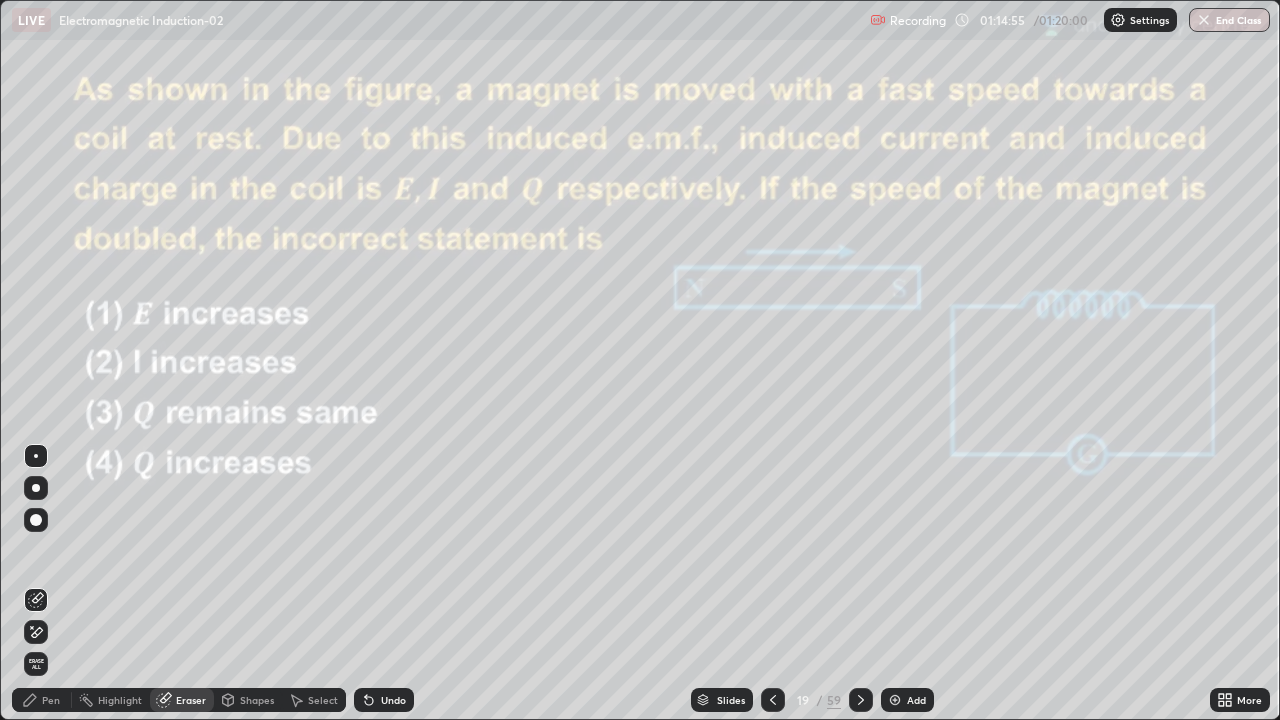 click on "Pen" at bounding box center [51, 700] 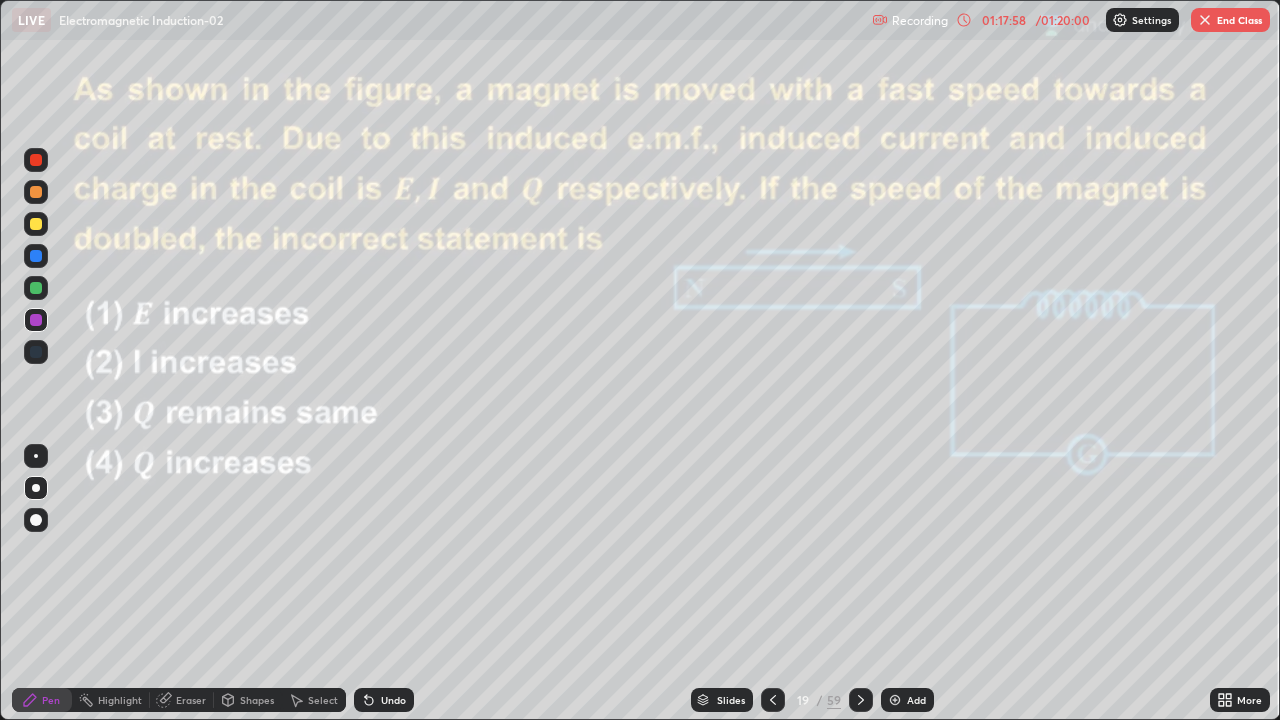 click on "End Class" at bounding box center (1230, 20) 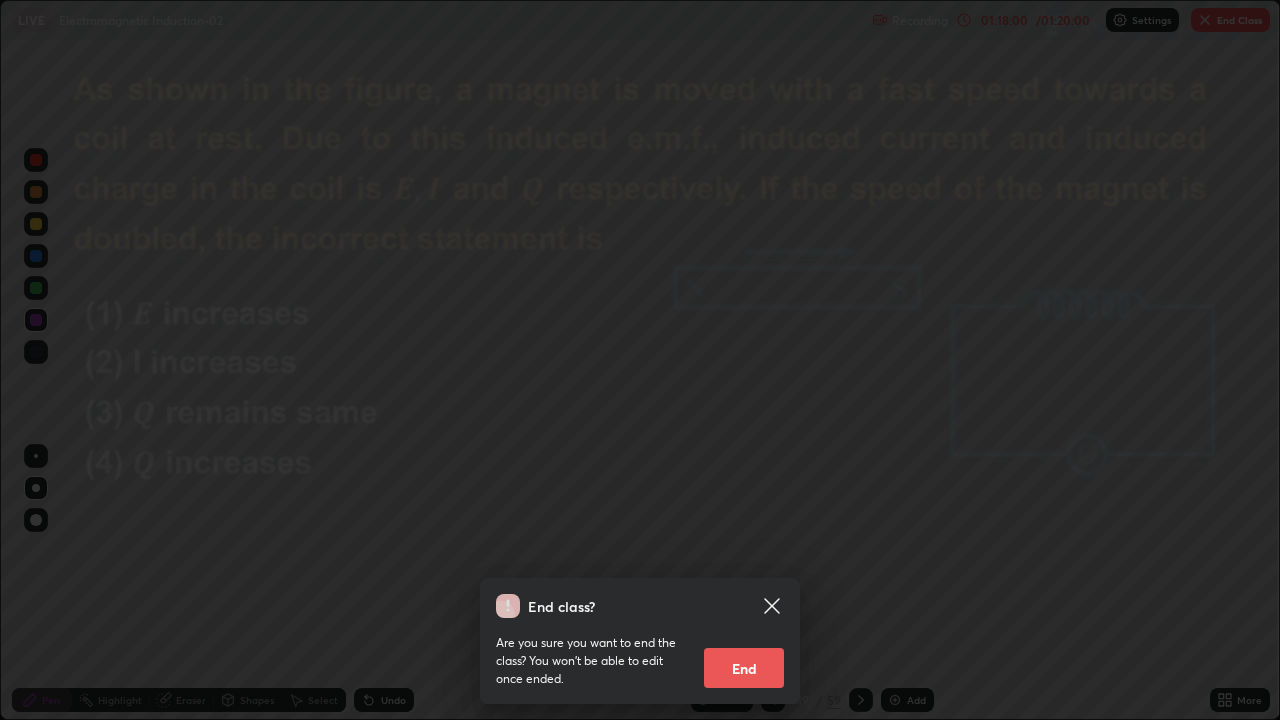 click on "End" at bounding box center (744, 668) 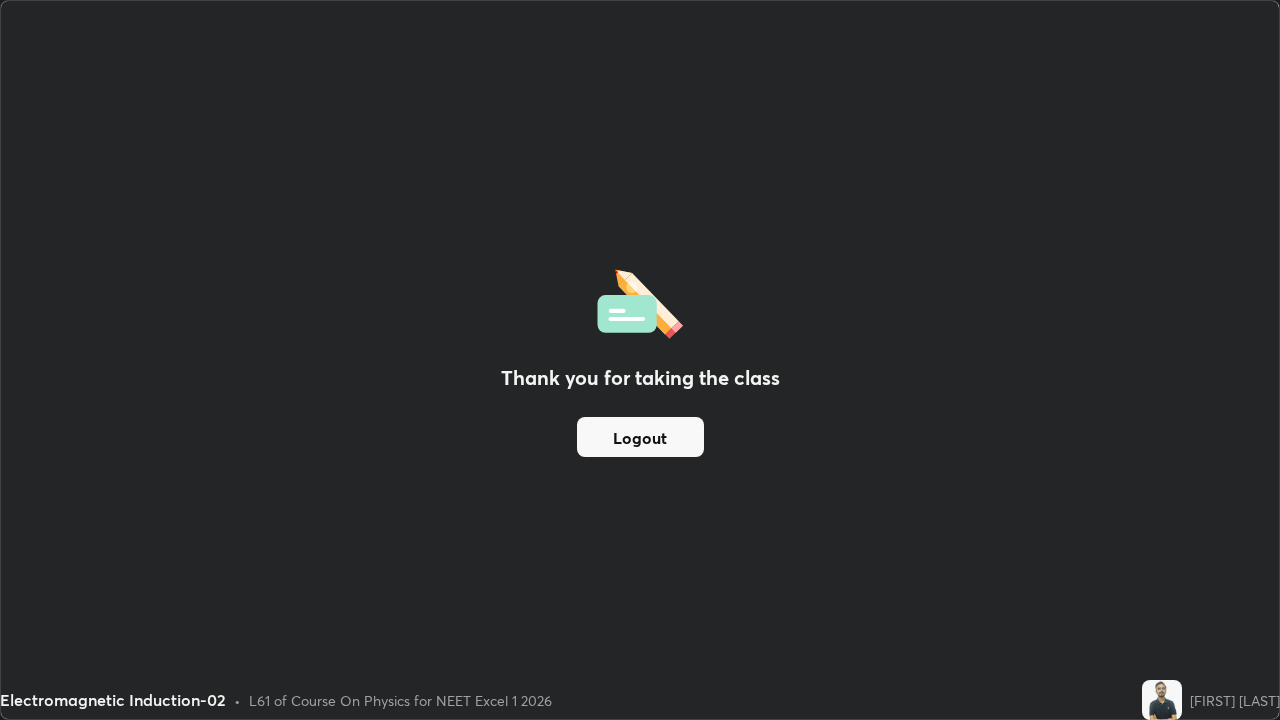 click on "Logout" at bounding box center [640, 437] 